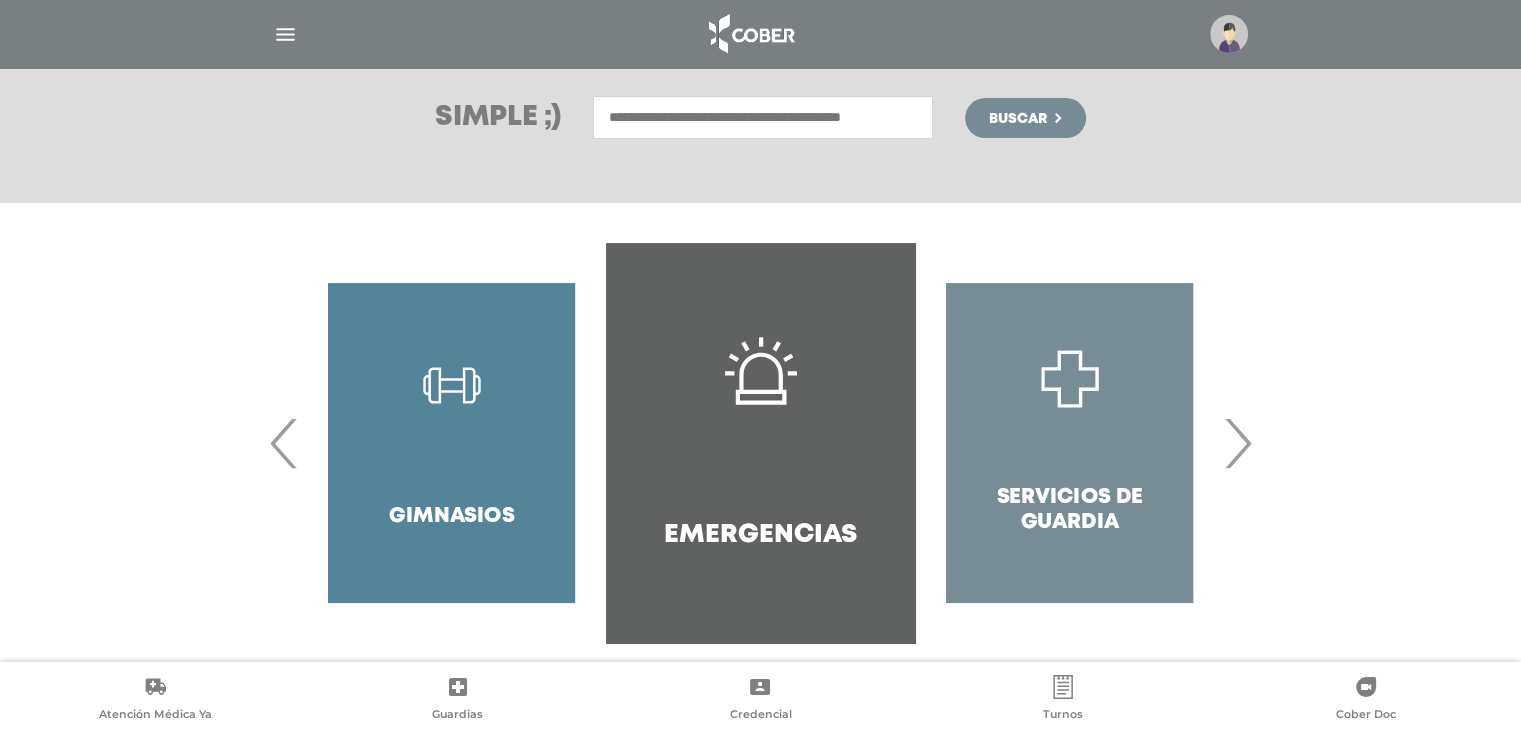 scroll, scrollTop: 280, scrollLeft: 0, axis: vertical 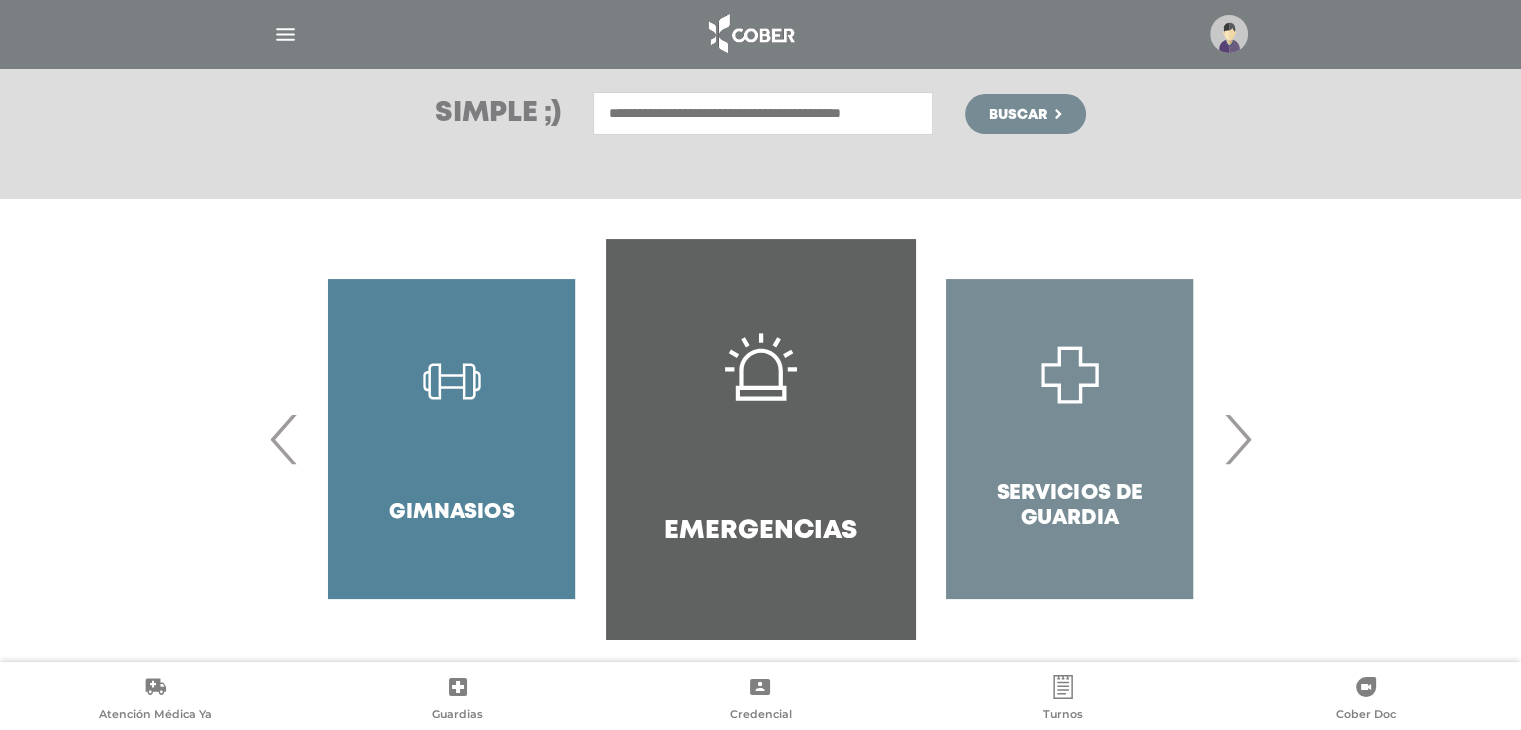 click on "›" at bounding box center (1237, 439) 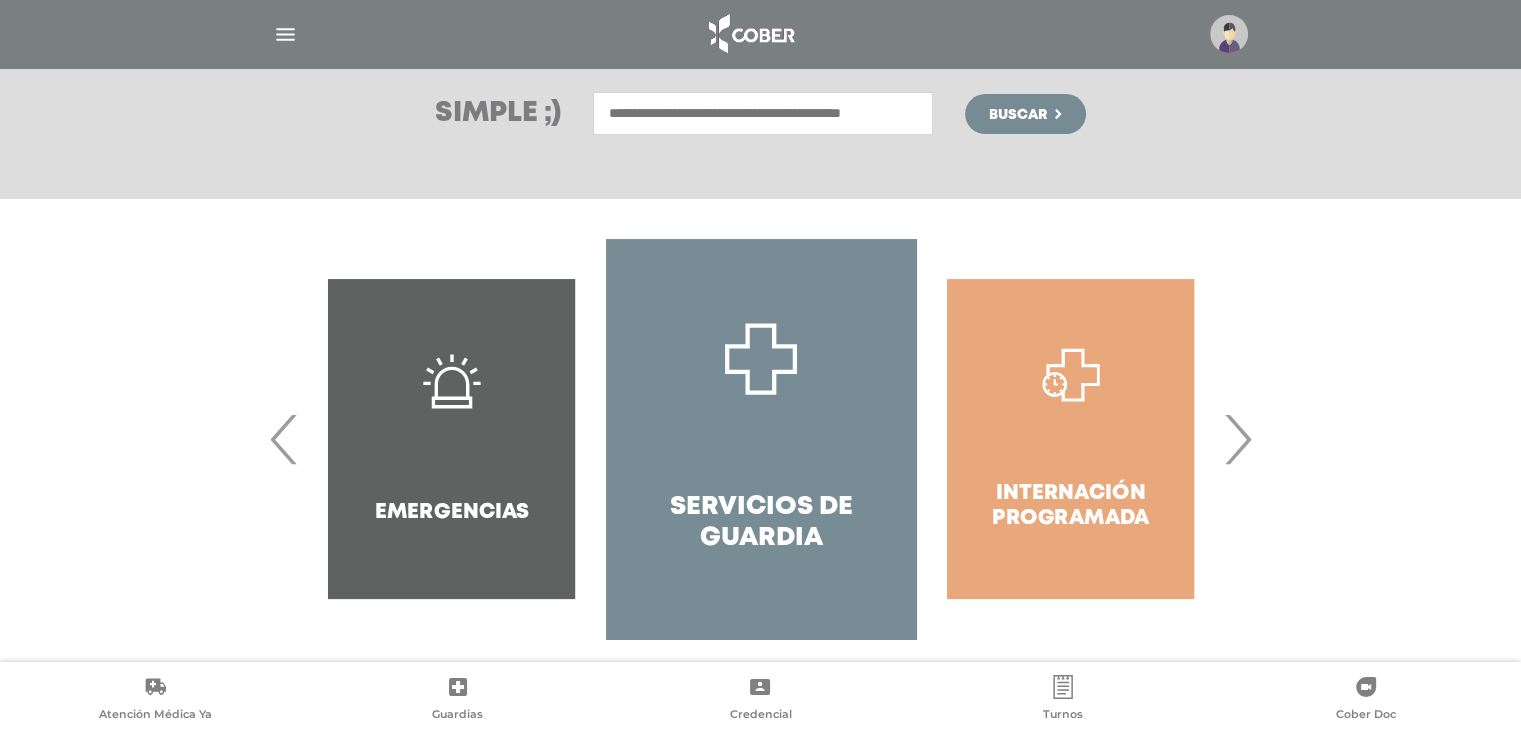 click on "›" at bounding box center [1237, 439] 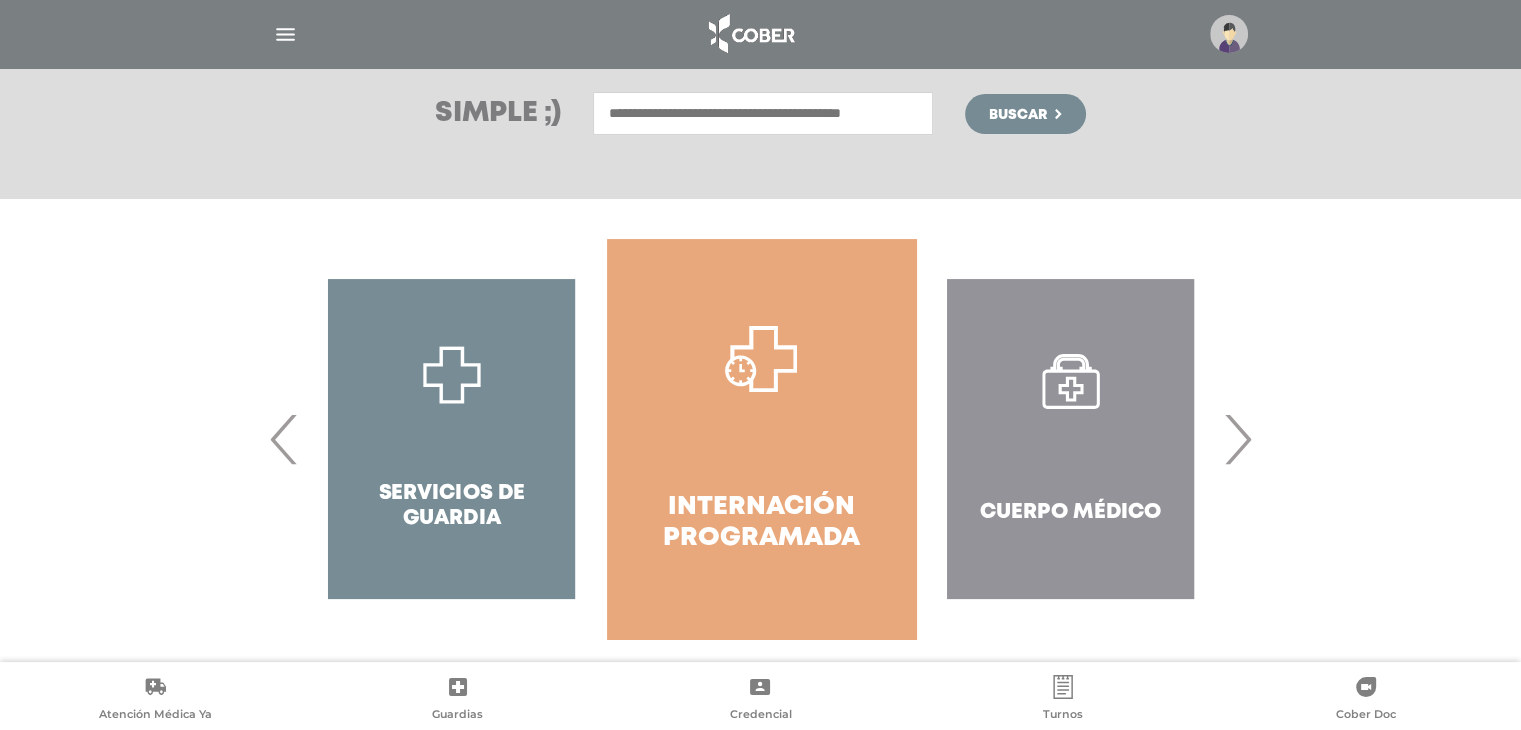 click on "›" at bounding box center [1237, 439] 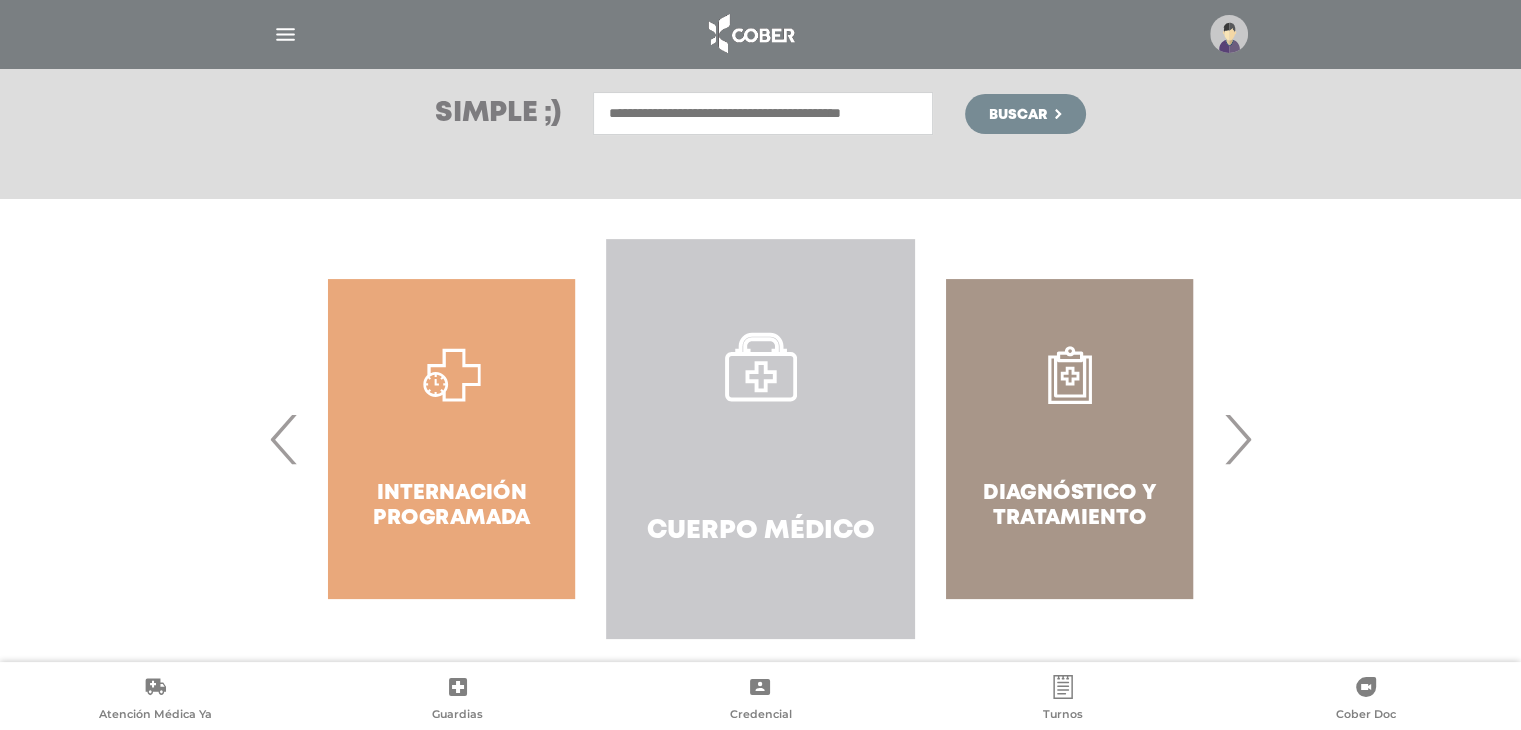 click on "Cuerpo Médico" at bounding box center [760, 439] 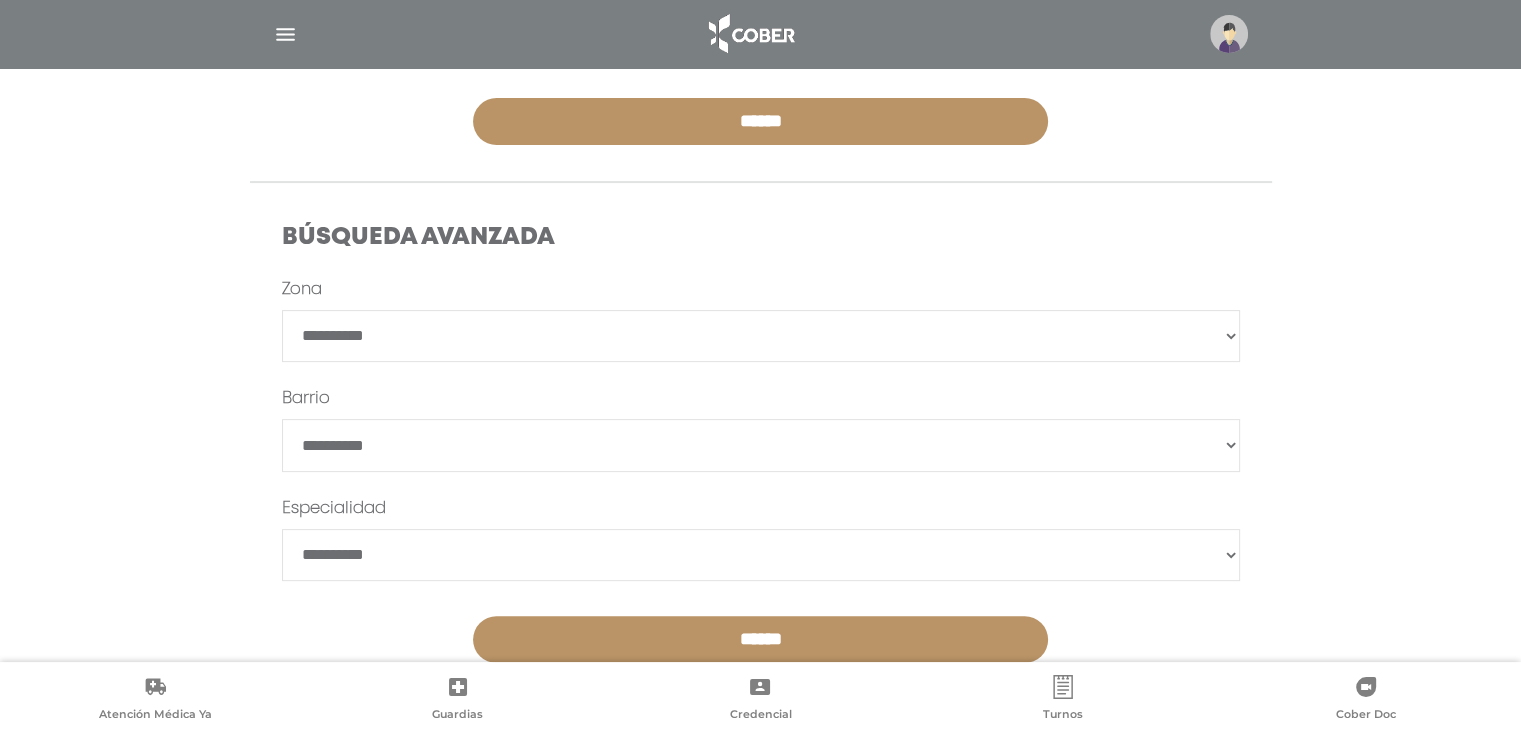 scroll, scrollTop: 520, scrollLeft: 0, axis: vertical 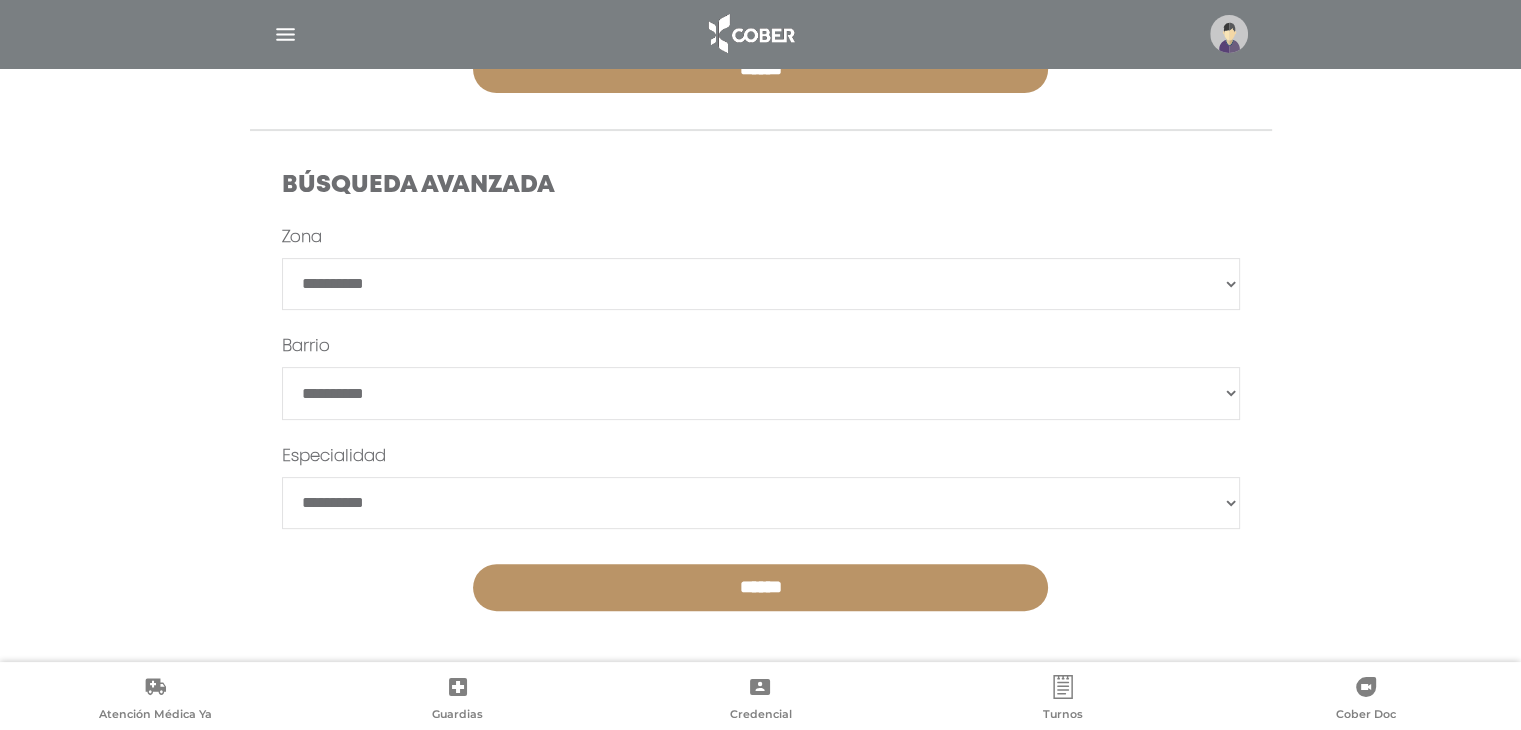 click on "**********" at bounding box center [761, 284] 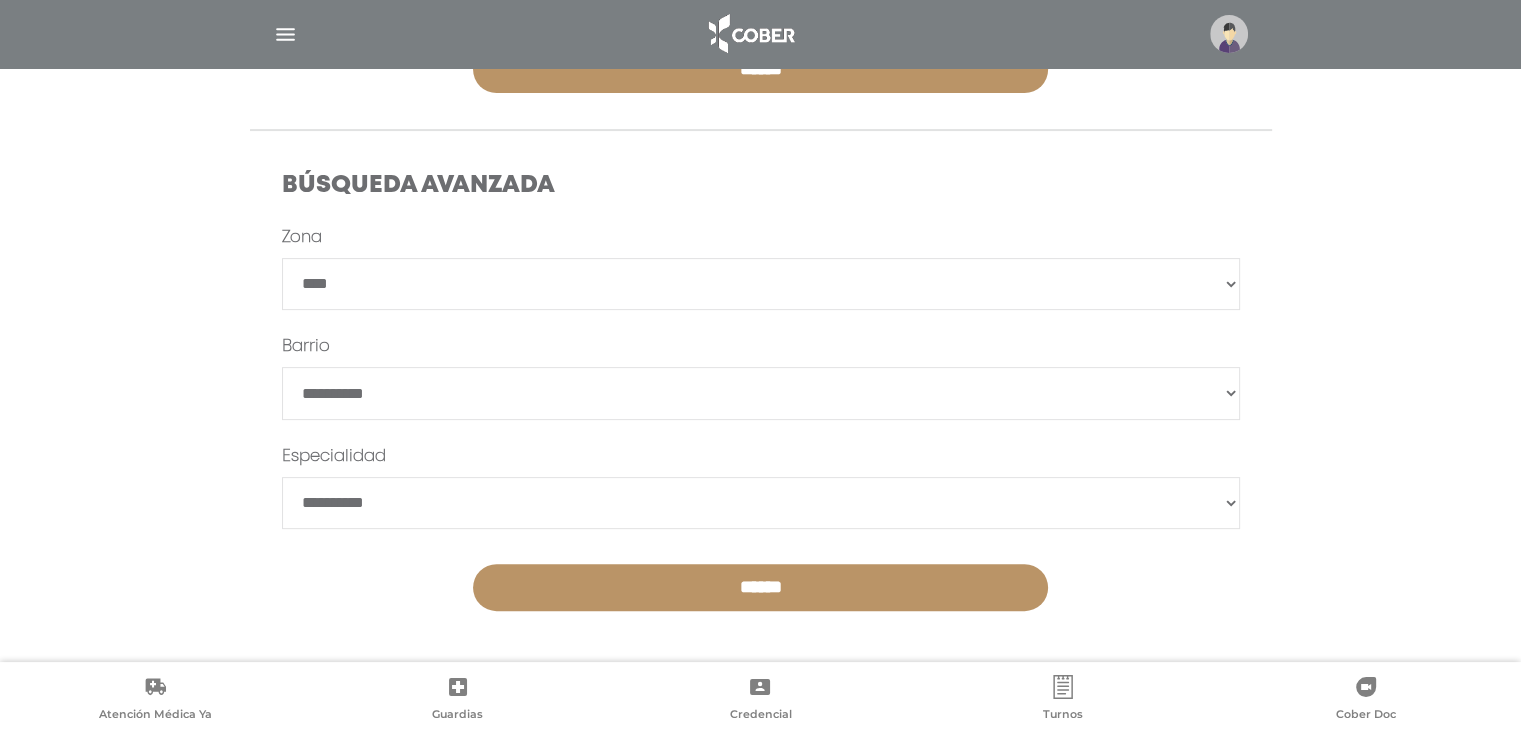 click on "**********" at bounding box center [761, 284] 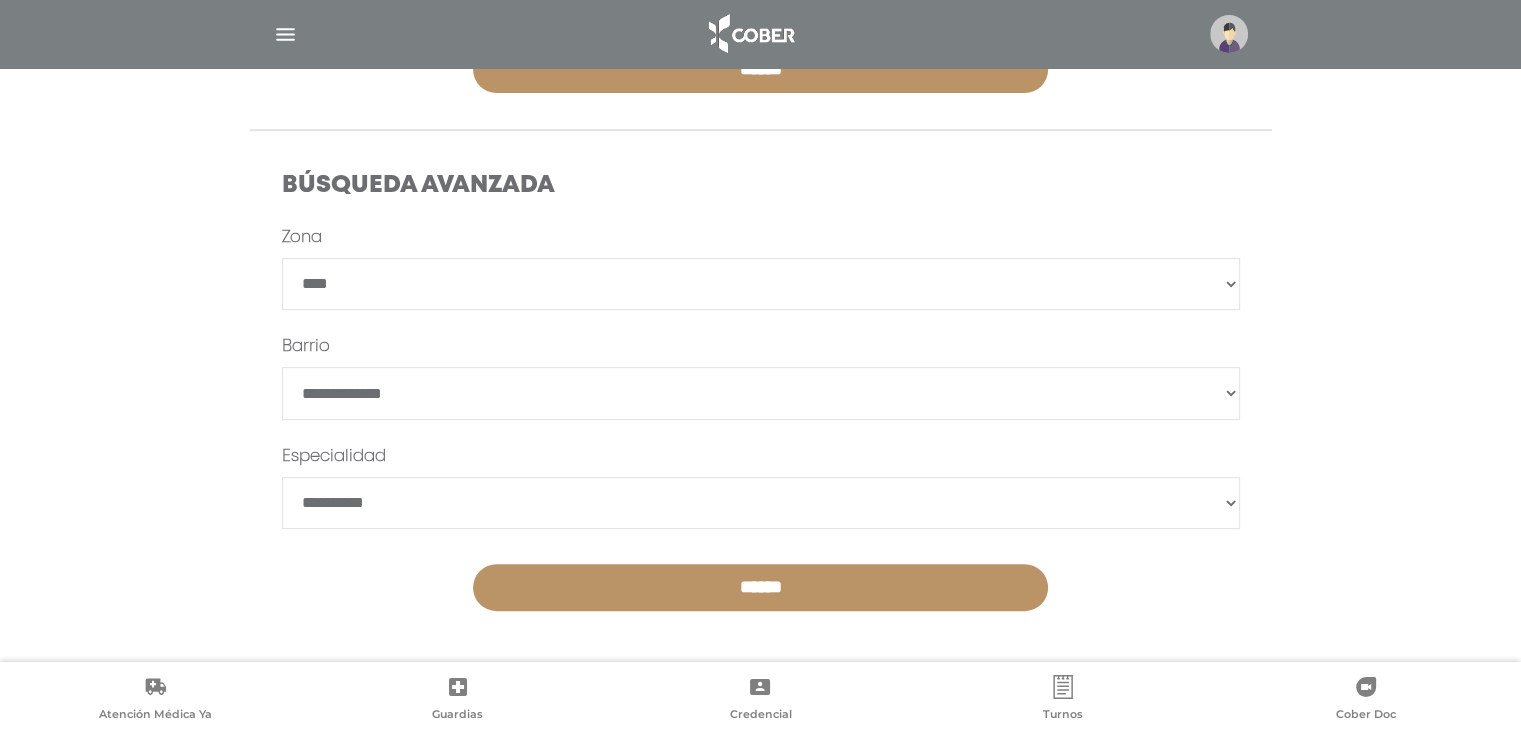 click on "*******" at bounding box center (761, 393) 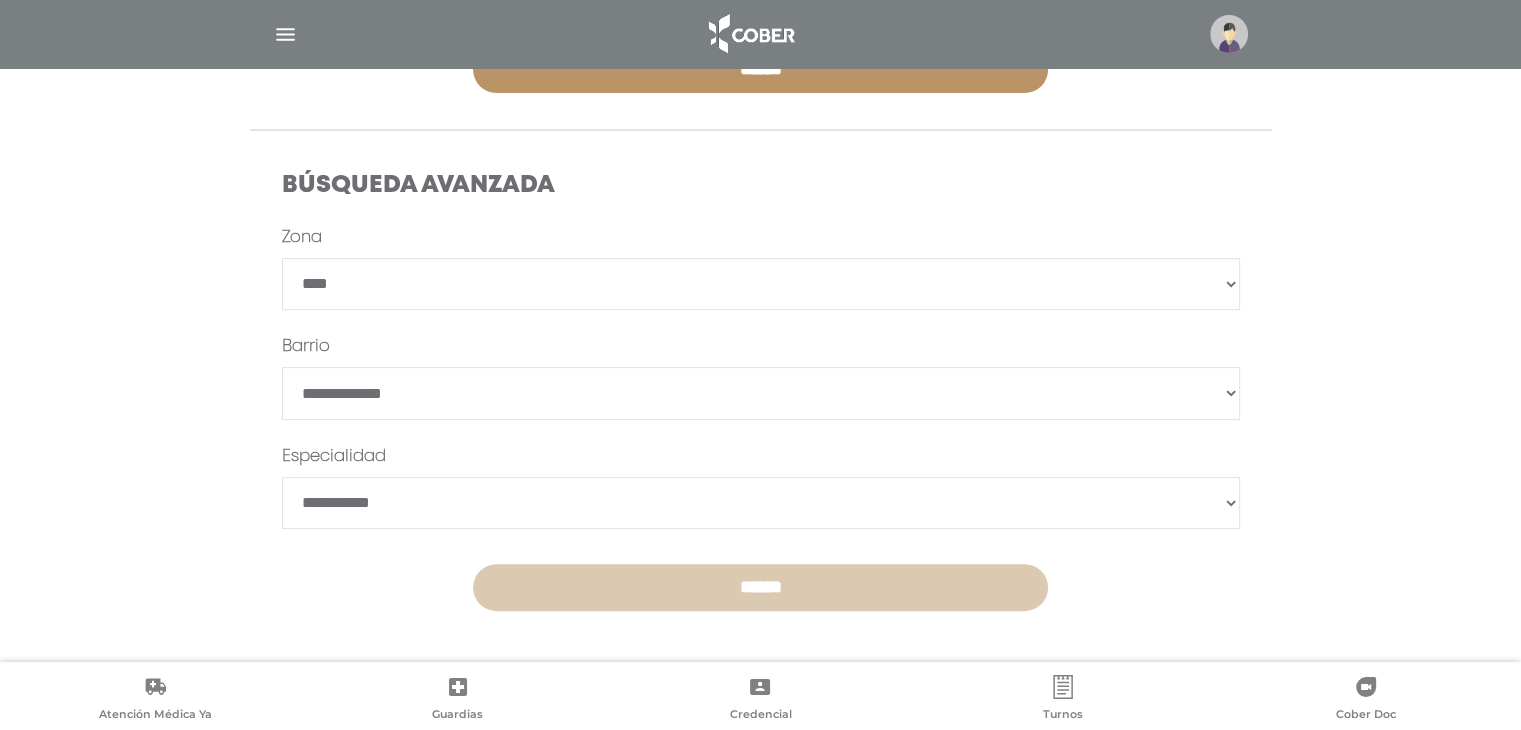 click on "******" at bounding box center (760, 587) 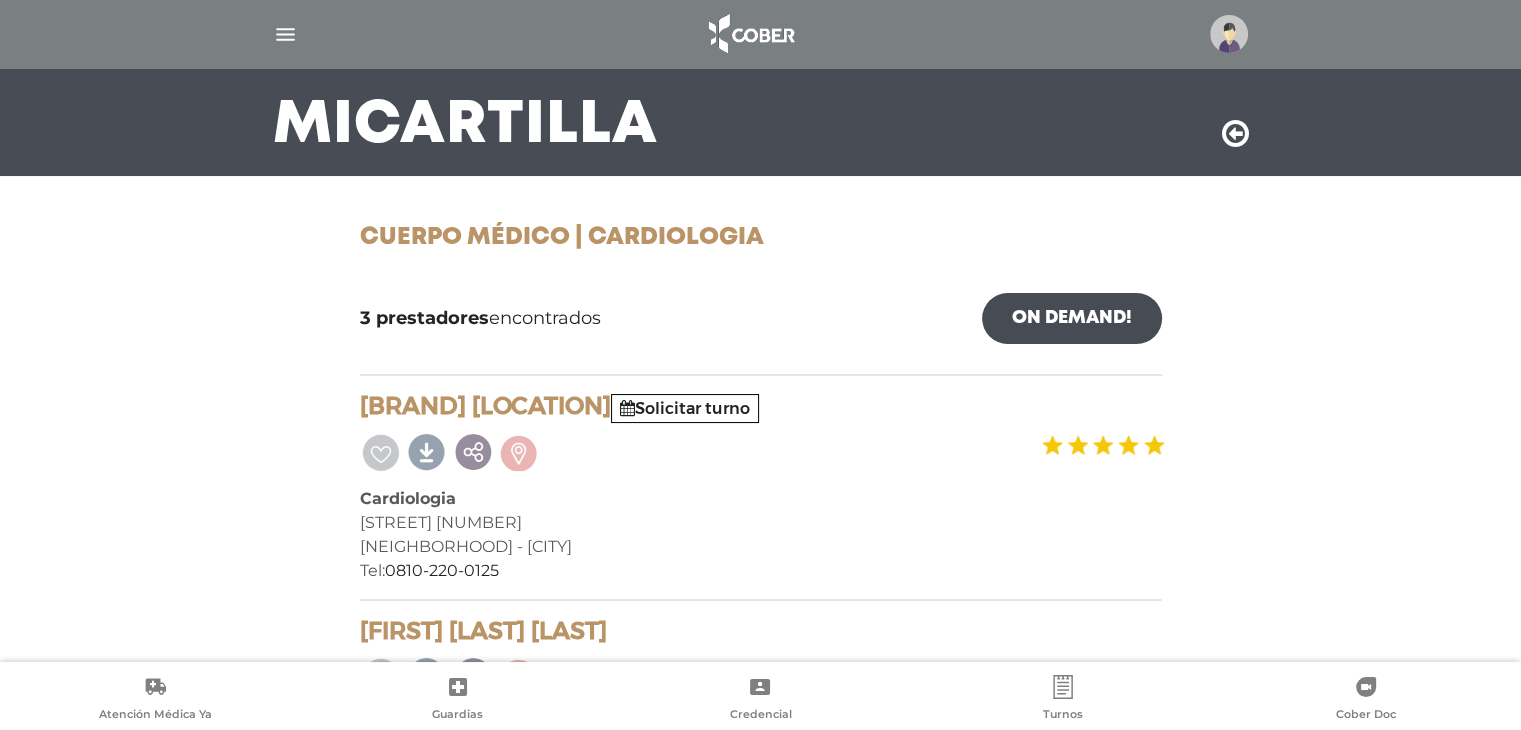 scroll, scrollTop: 135, scrollLeft: 0, axis: vertical 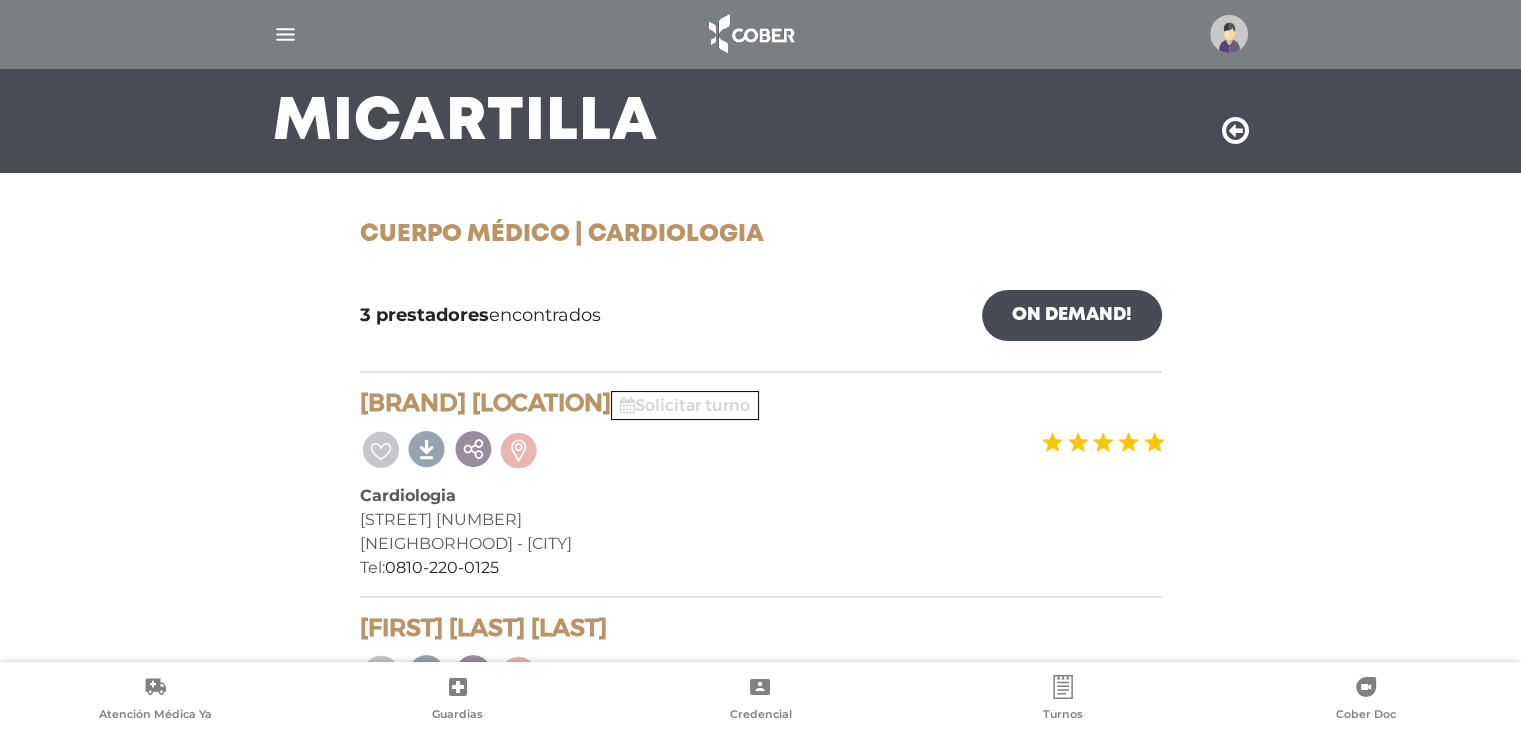 click on "Solicitar turno" at bounding box center [685, 405] 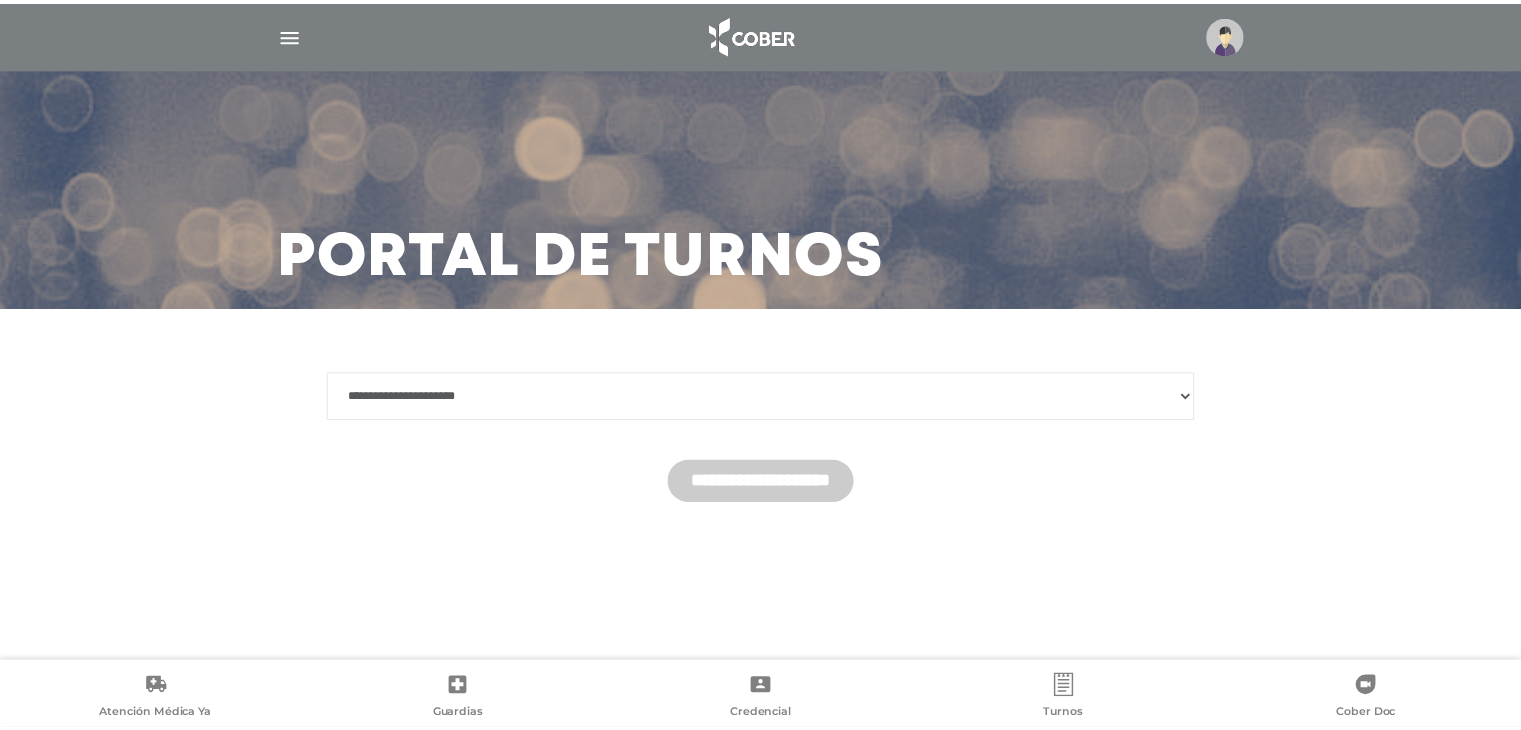 scroll, scrollTop: 0, scrollLeft: 0, axis: both 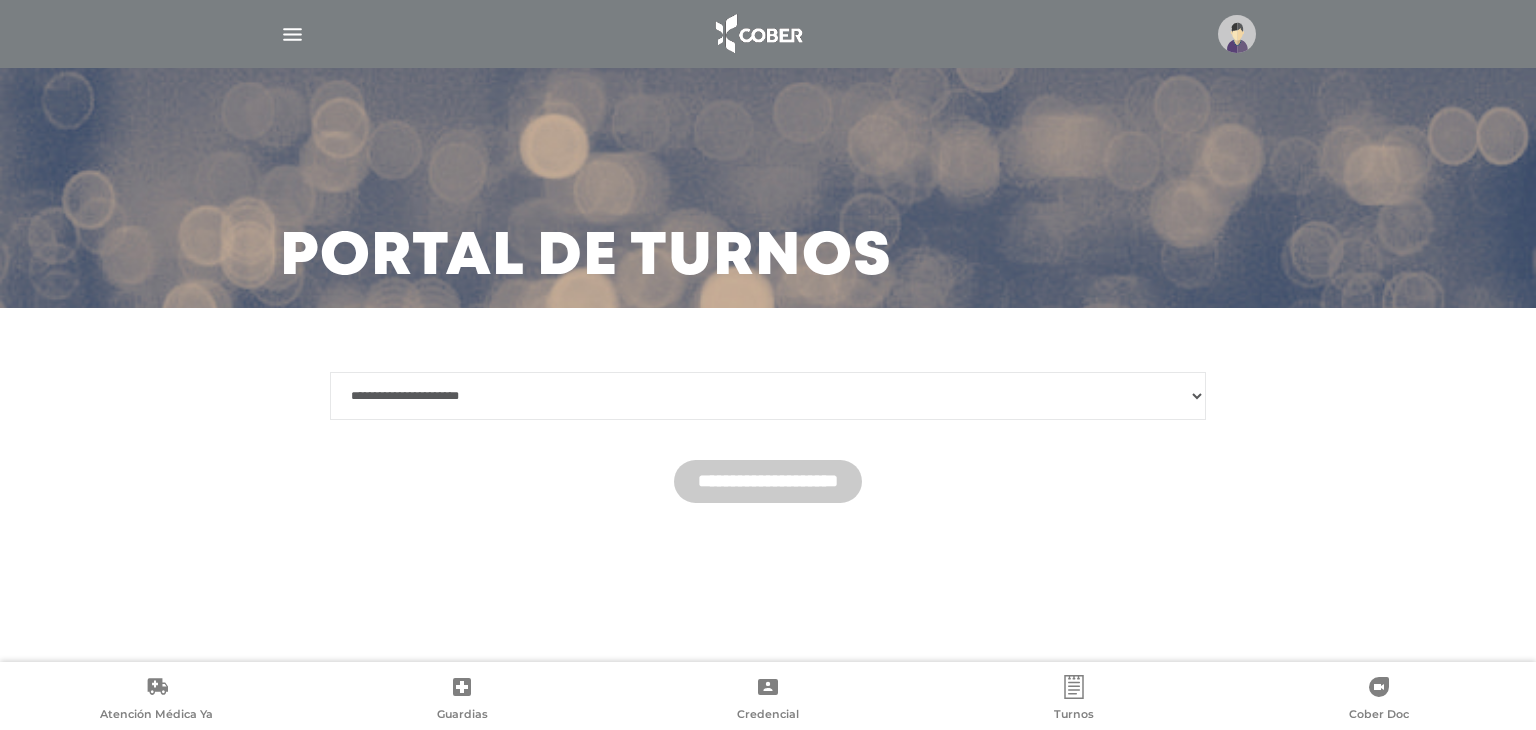 drag, startPoint x: 0, startPoint y: 0, endPoint x: 698, endPoint y: 394, distance: 801.52356 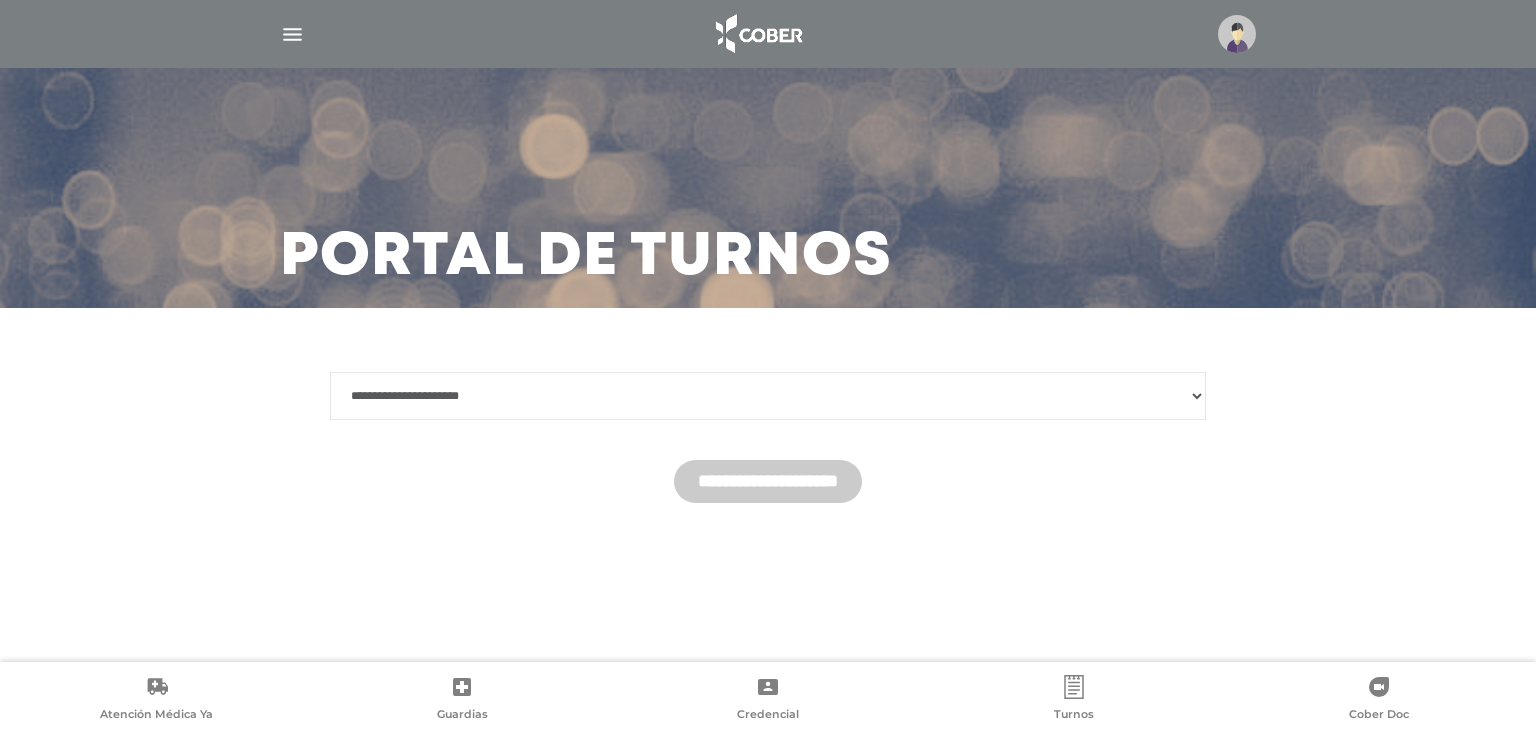 select on "********" 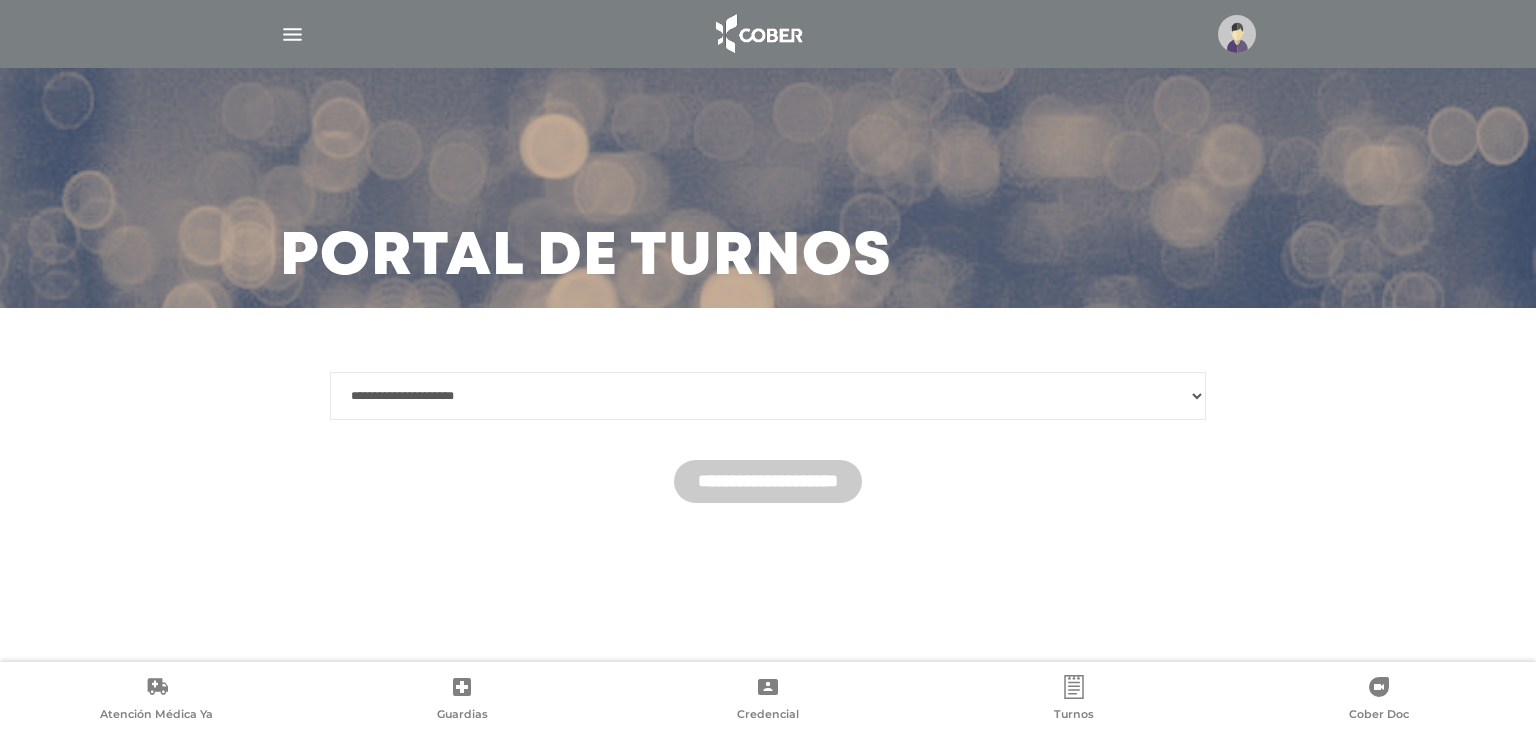 click on "**********" at bounding box center [768, 396] 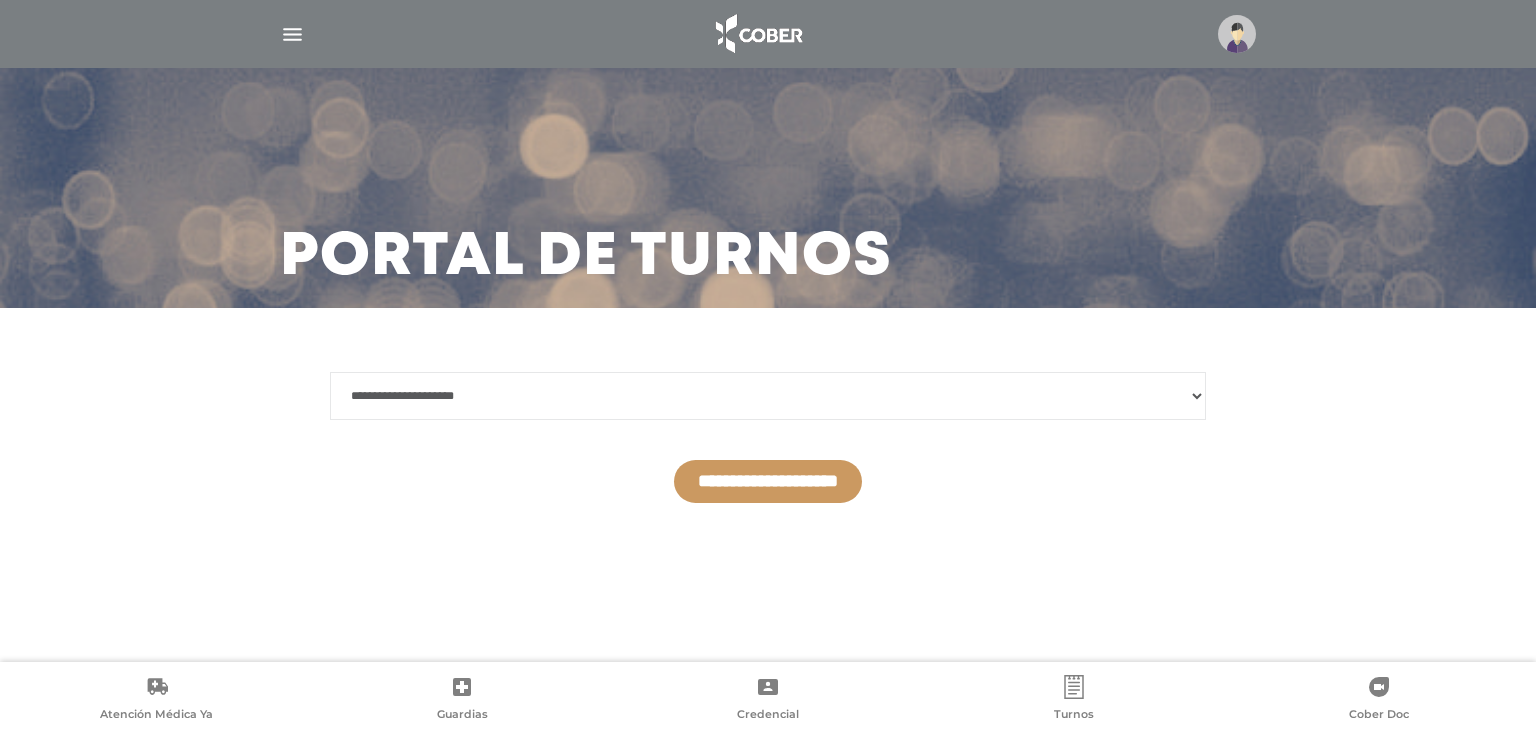 click on "**********" at bounding box center (768, 481) 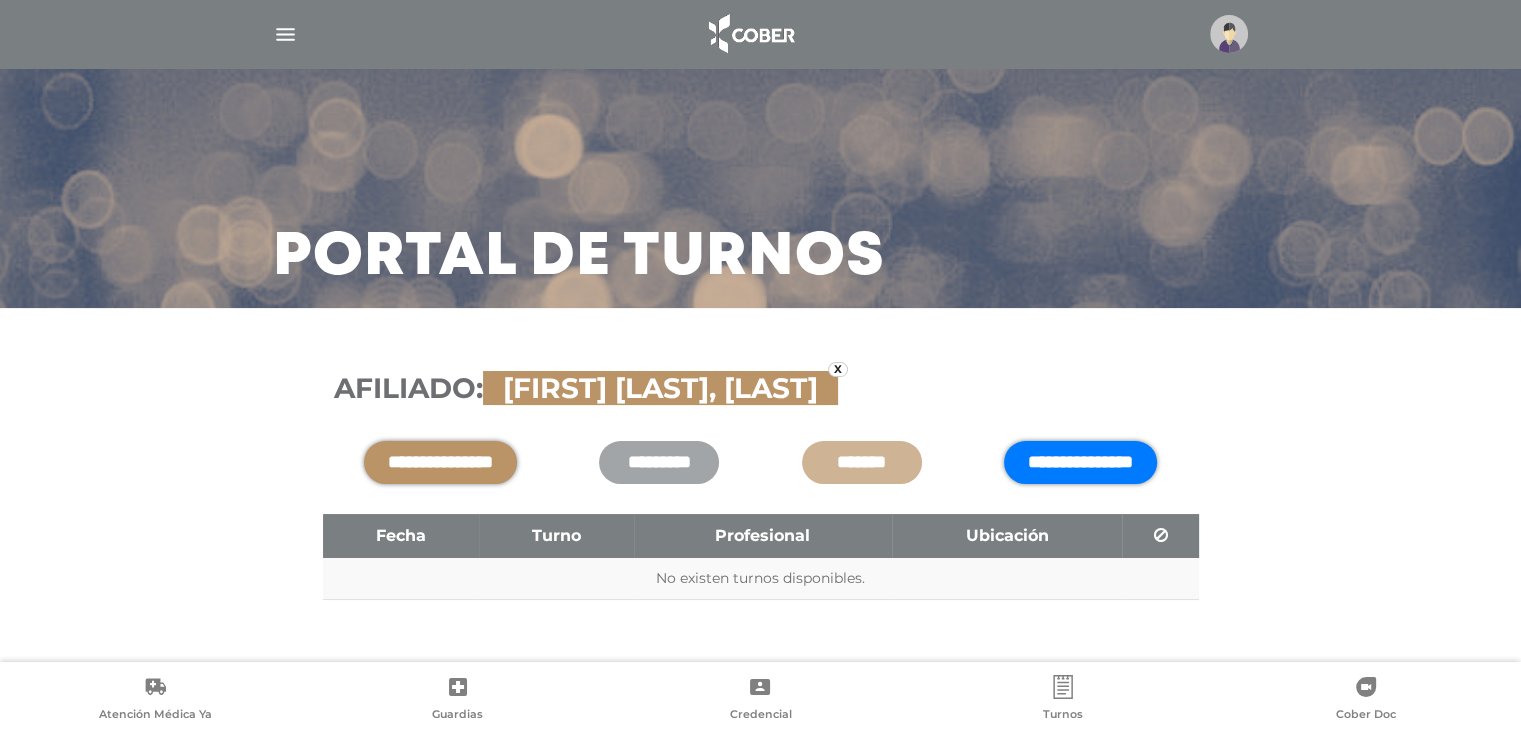 click on "**********" at bounding box center [1080, 462] 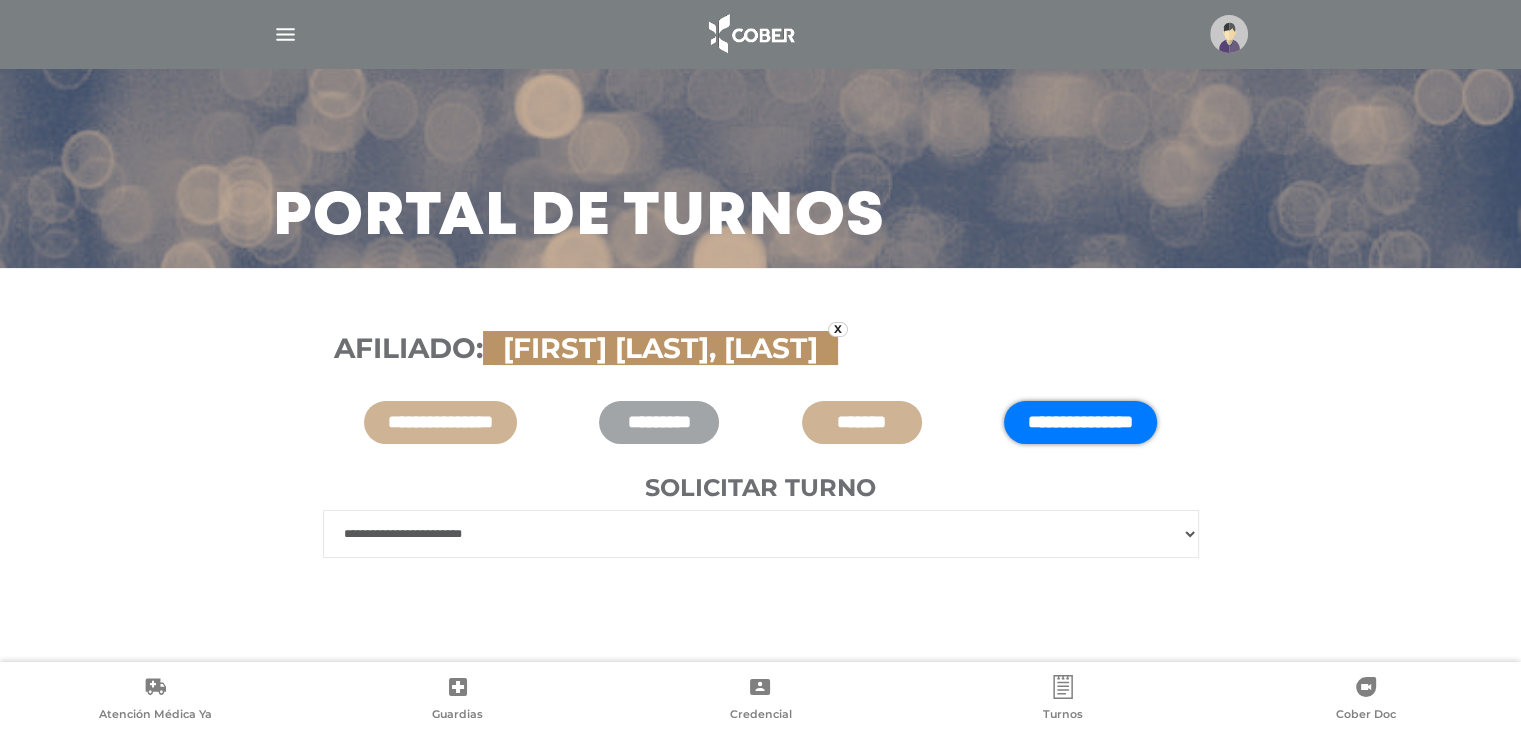 scroll, scrollTop: 48, scrollLeft: 0, axis: vertical 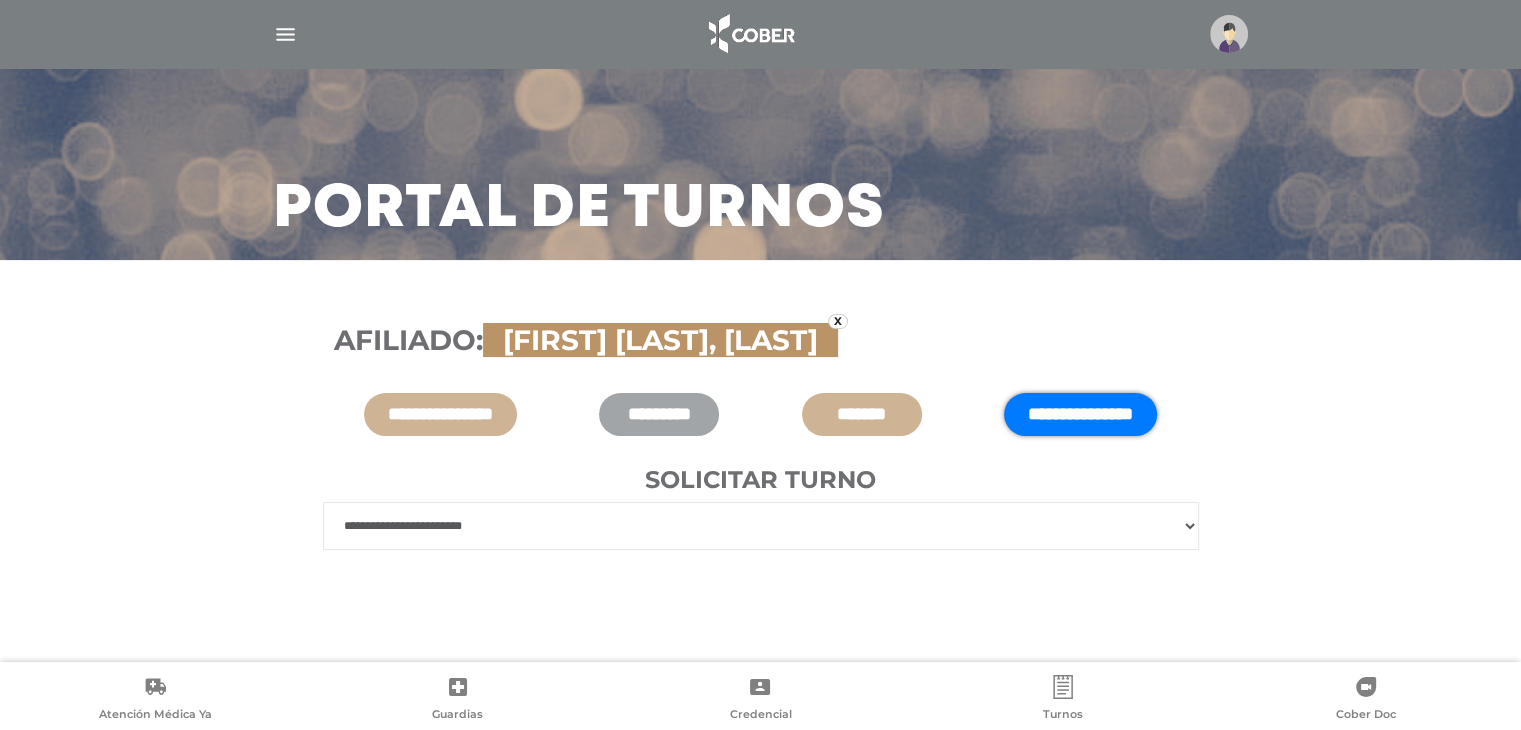 click on "**********" at bounding box center (761, 526) 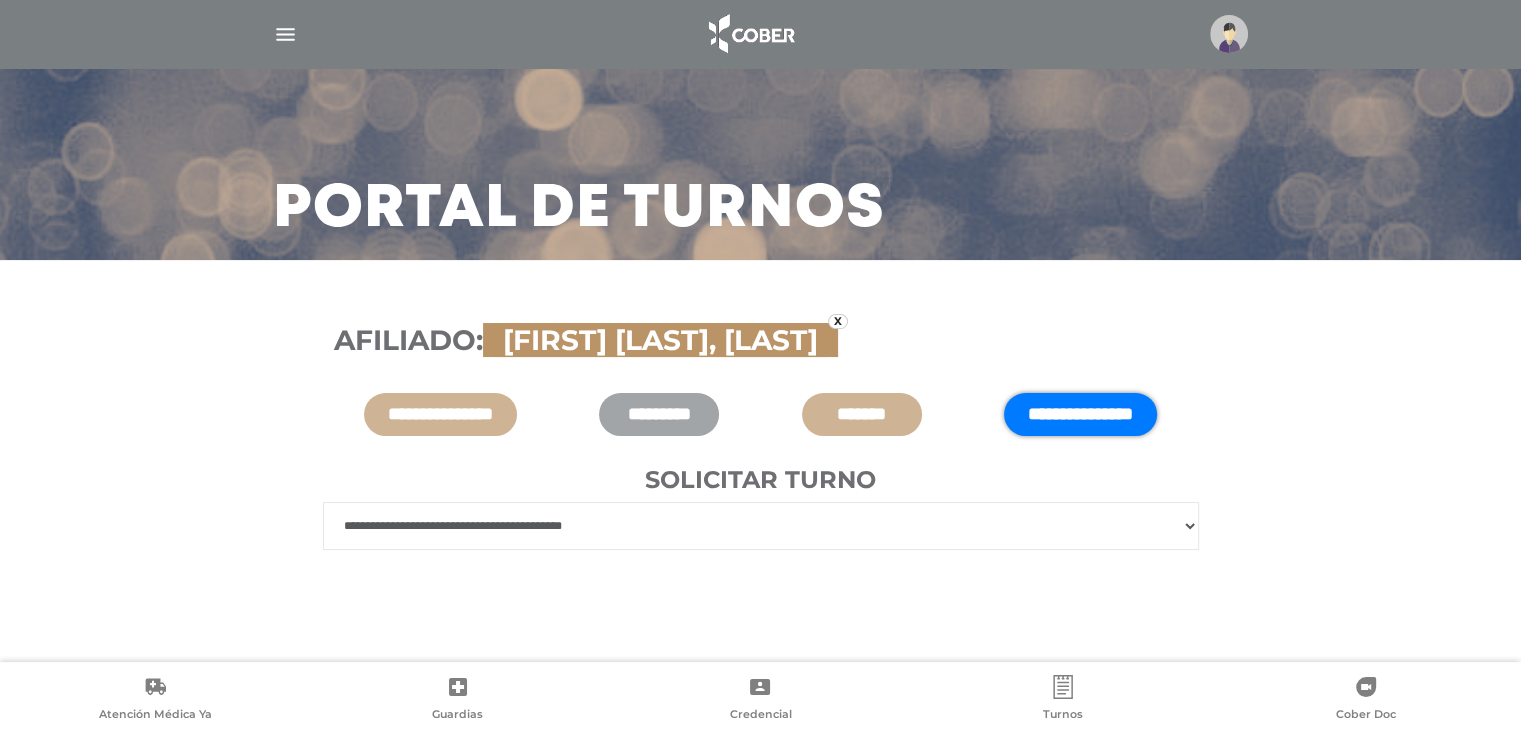 click on "**********" at bounding box center [761, 526] 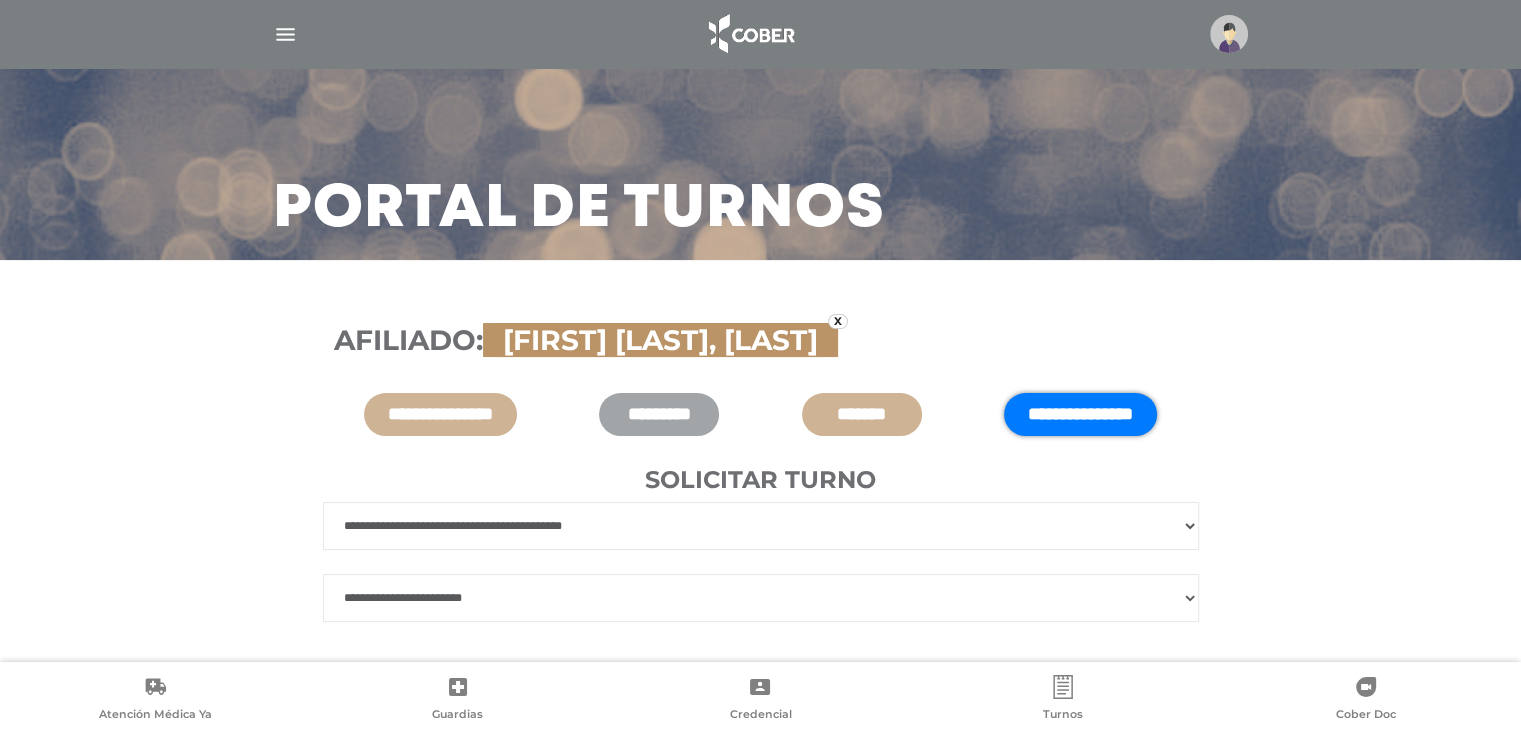 click on "**********" at bounding box center (760, 485) 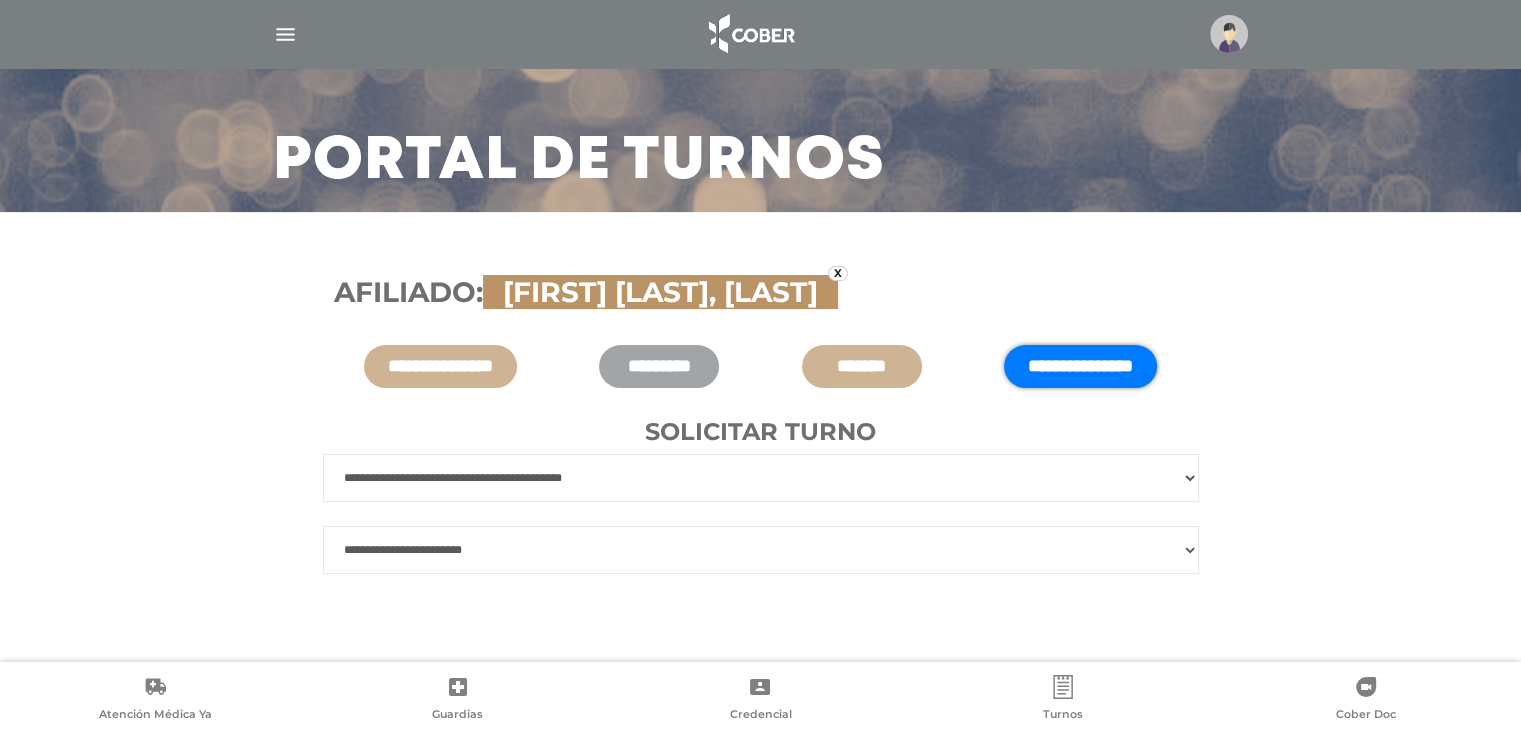 scroll, scrollTop: 96, scrollLeft: 0, axis: vertical 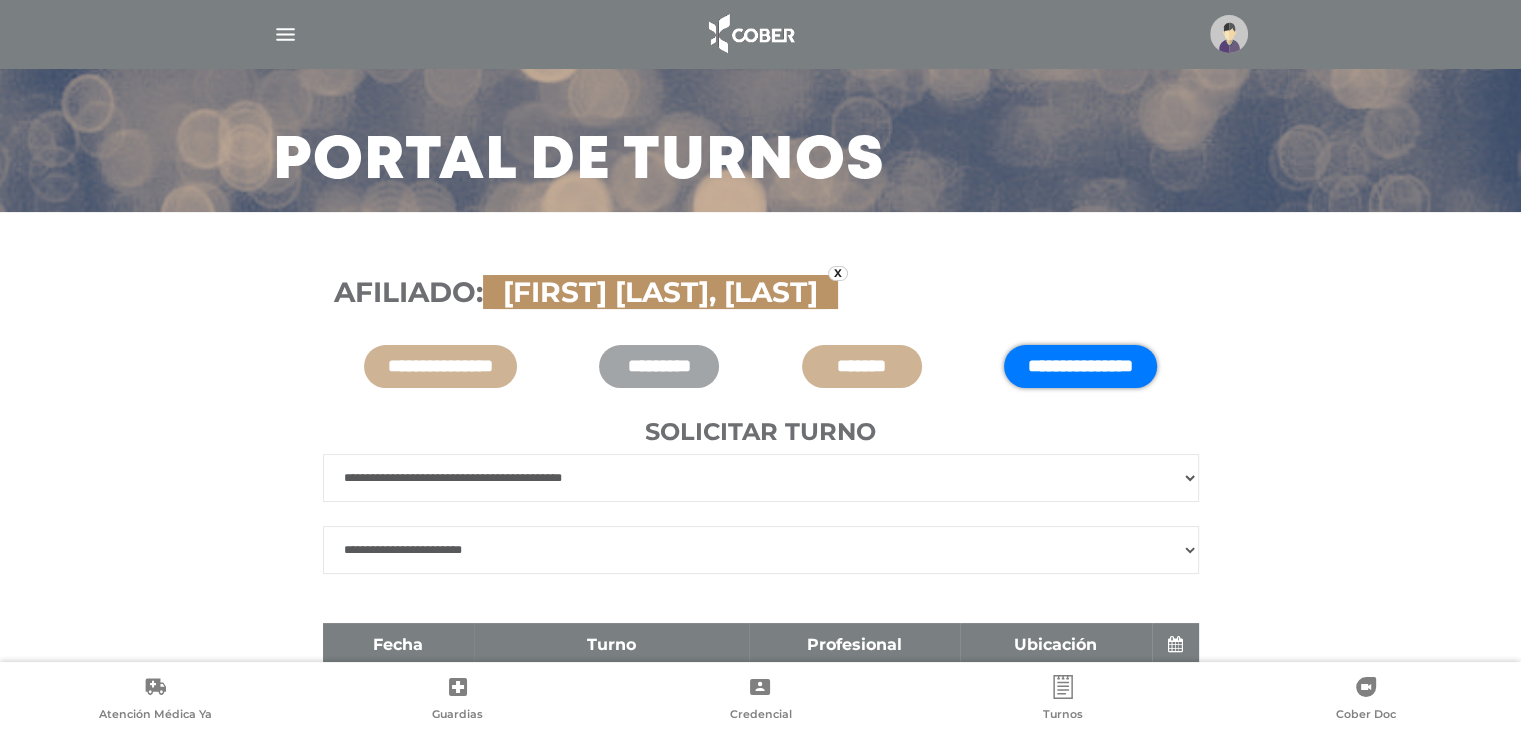 click on "**********" at bounding box center [760, 1533] 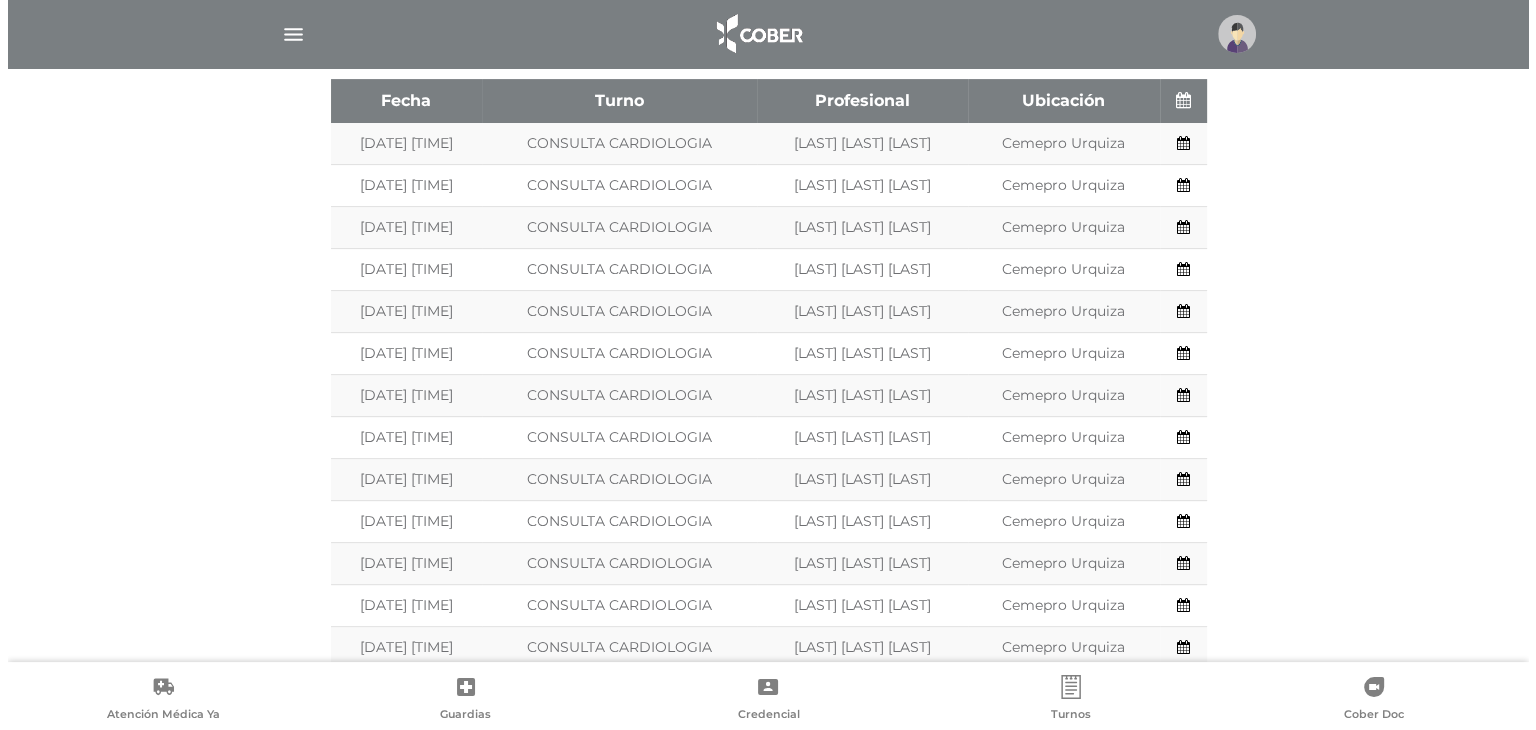 scroll, scrollTop: 576, scrollLeft: 0, axis: vertical 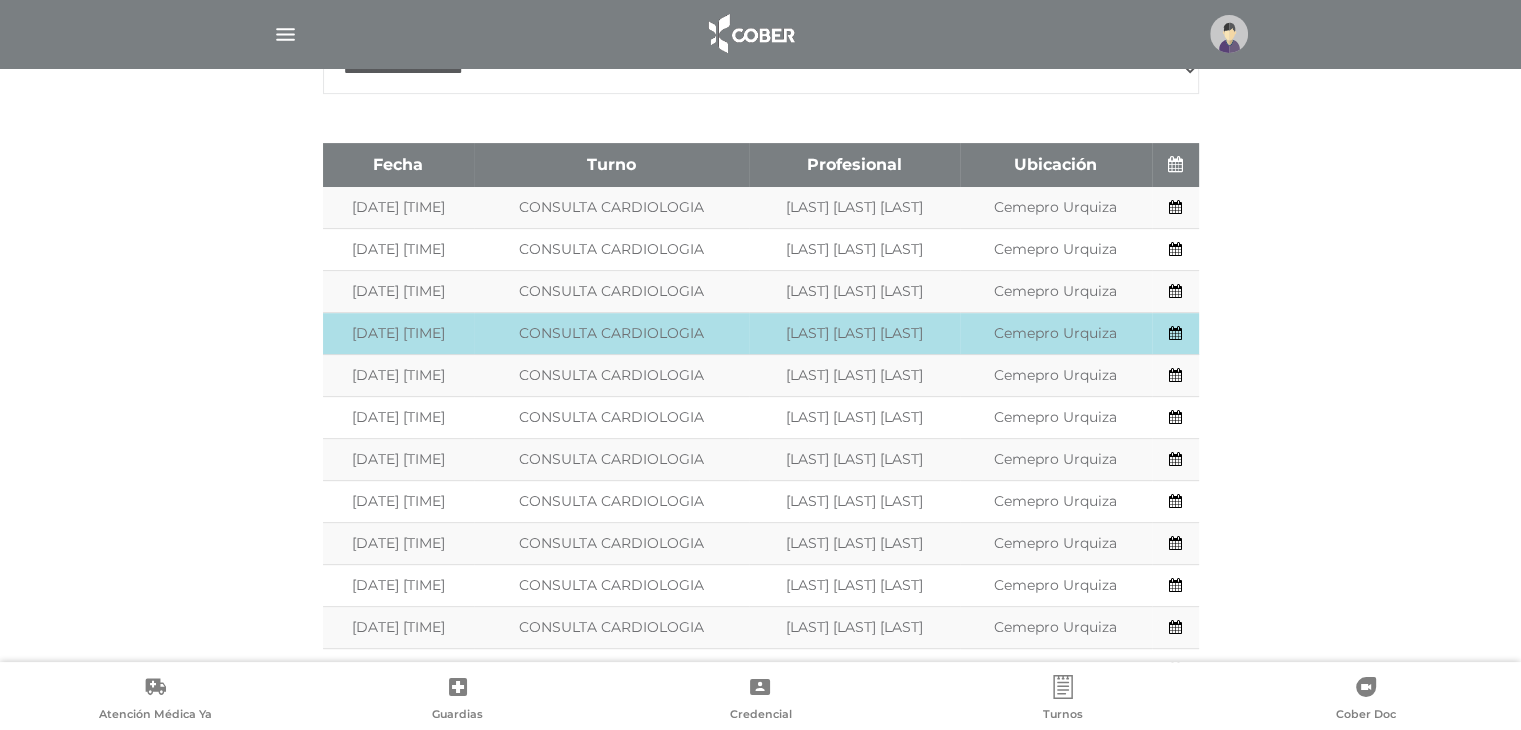click at bounding box center (1175, 333) 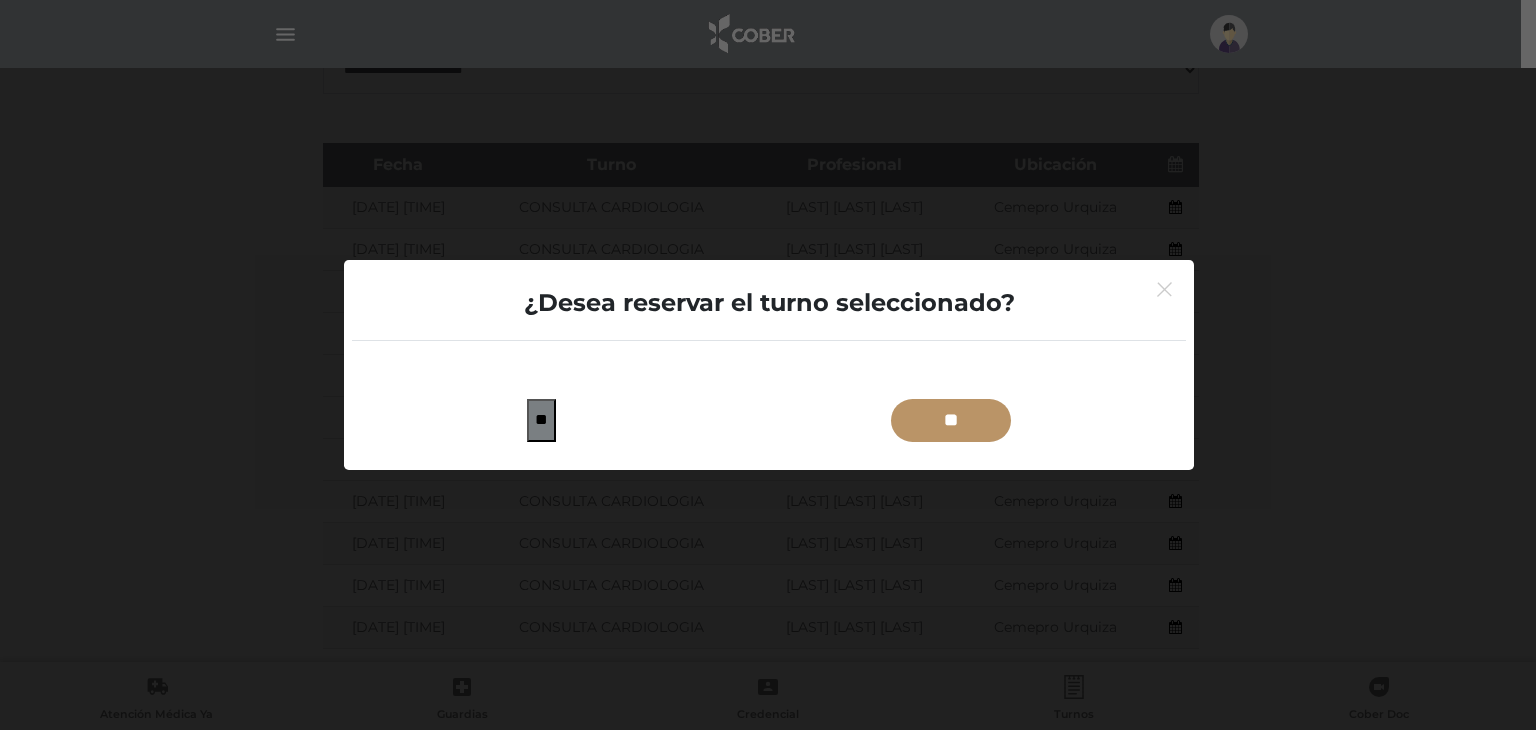 click on "**" at bounding box center [951, 420] 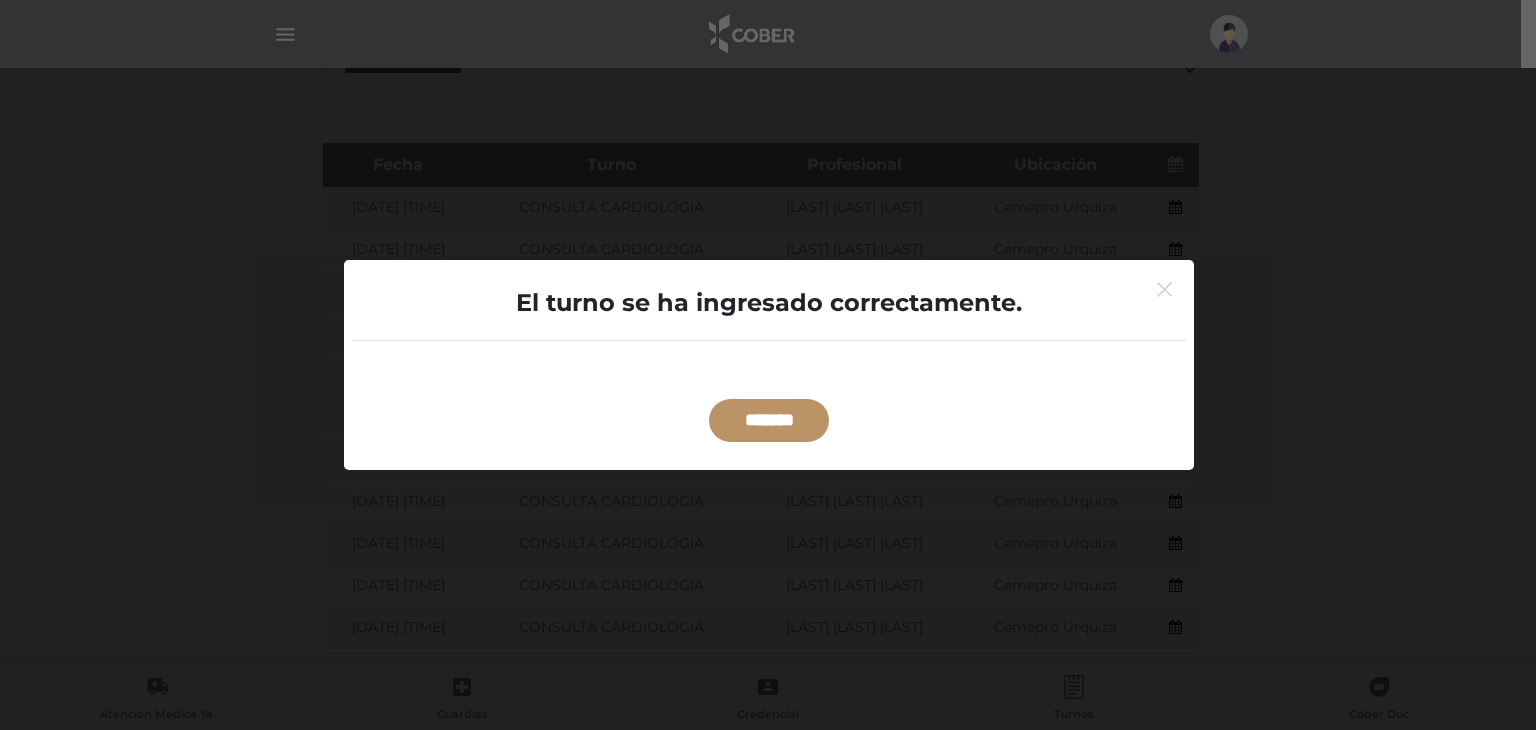 click on "*******" at bounding box center (769, 420) 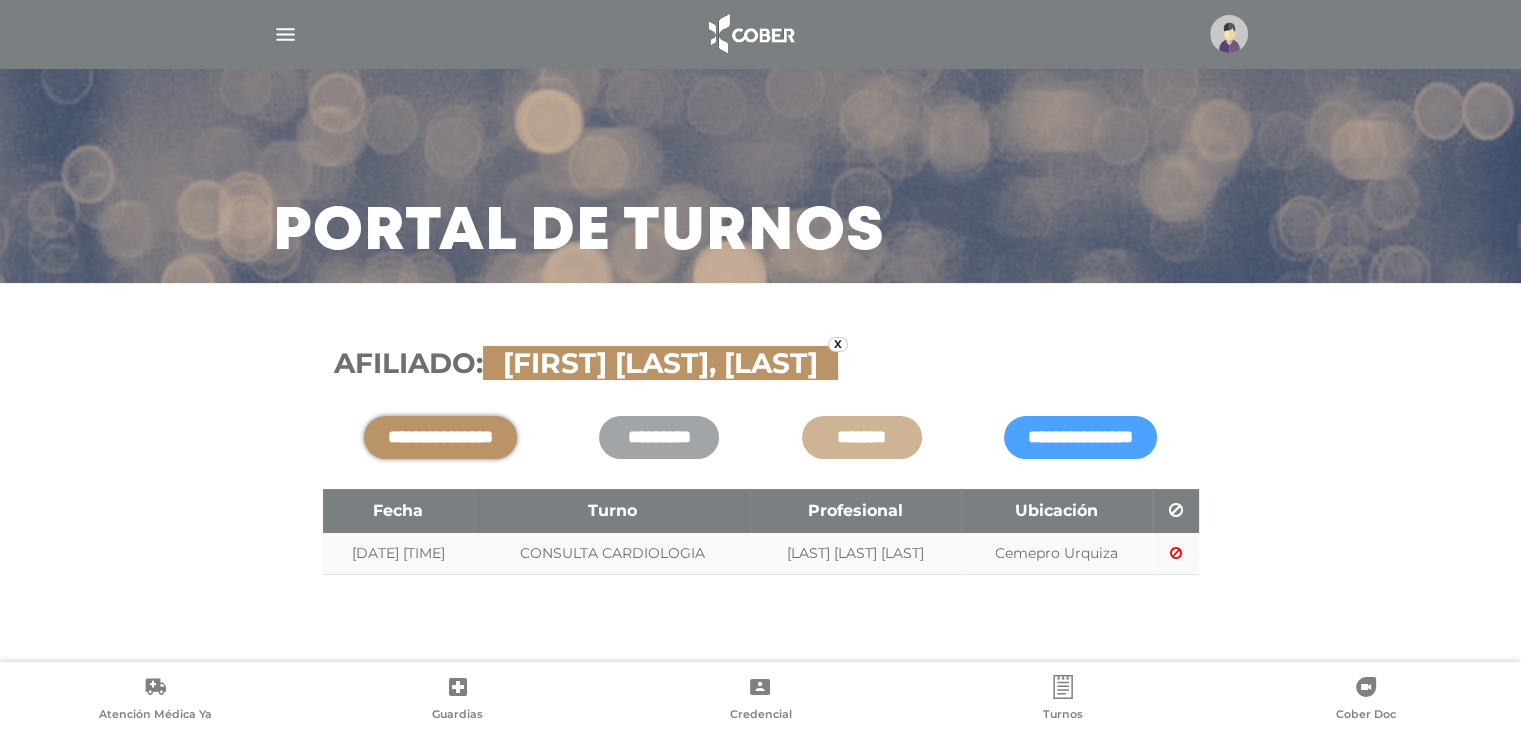 click at bounding box center (285, 34) 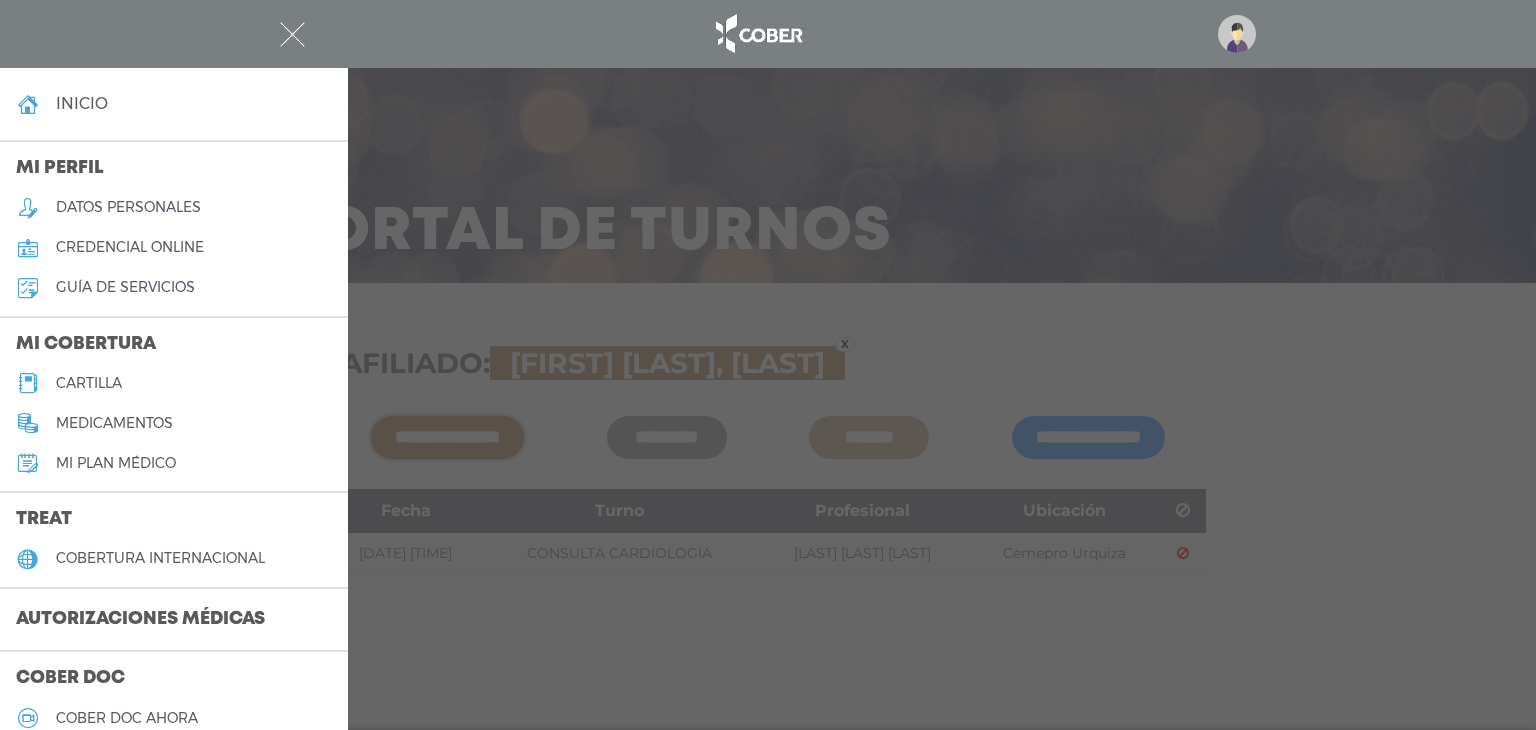 type 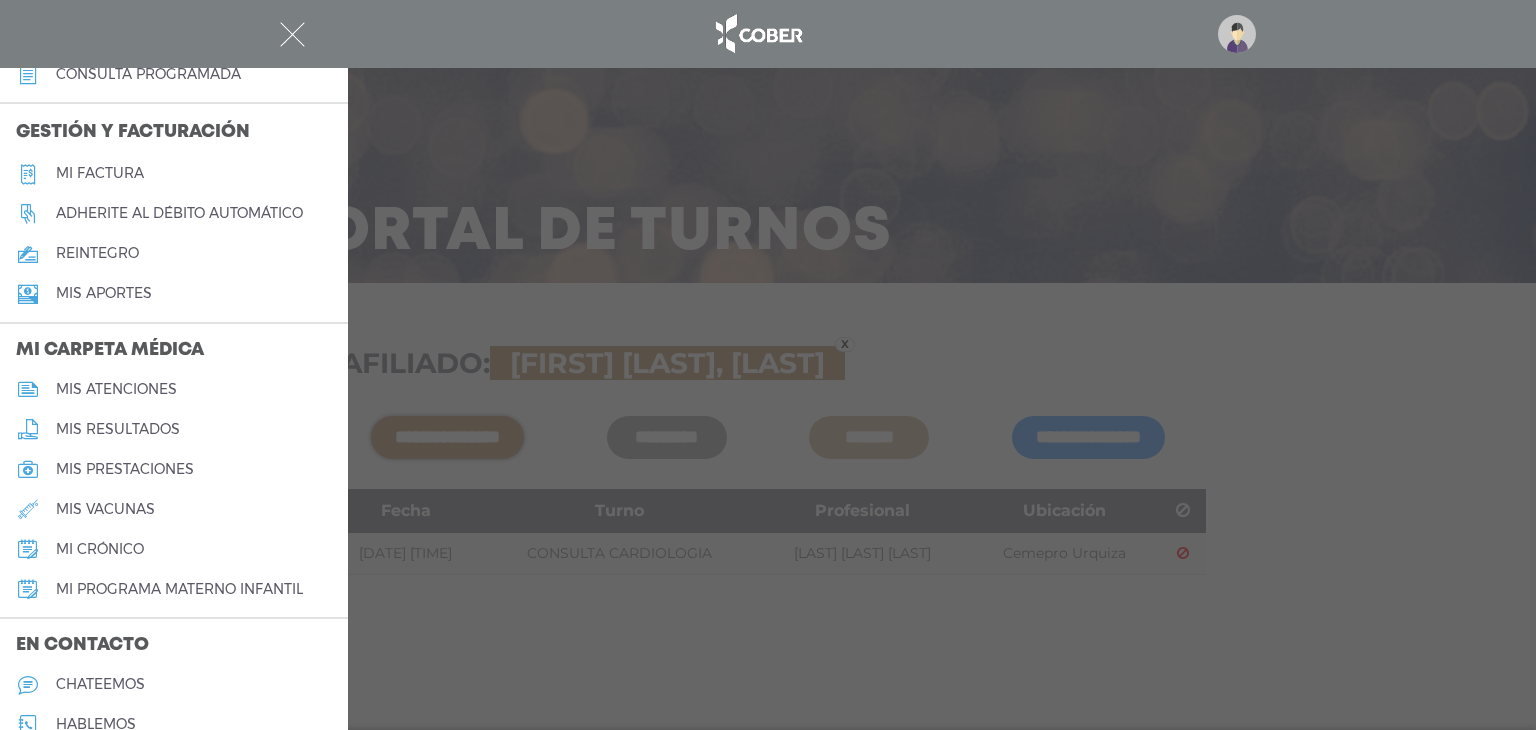 scroll, scrollTop: 724, scrollLeft: 0, axis: vertical 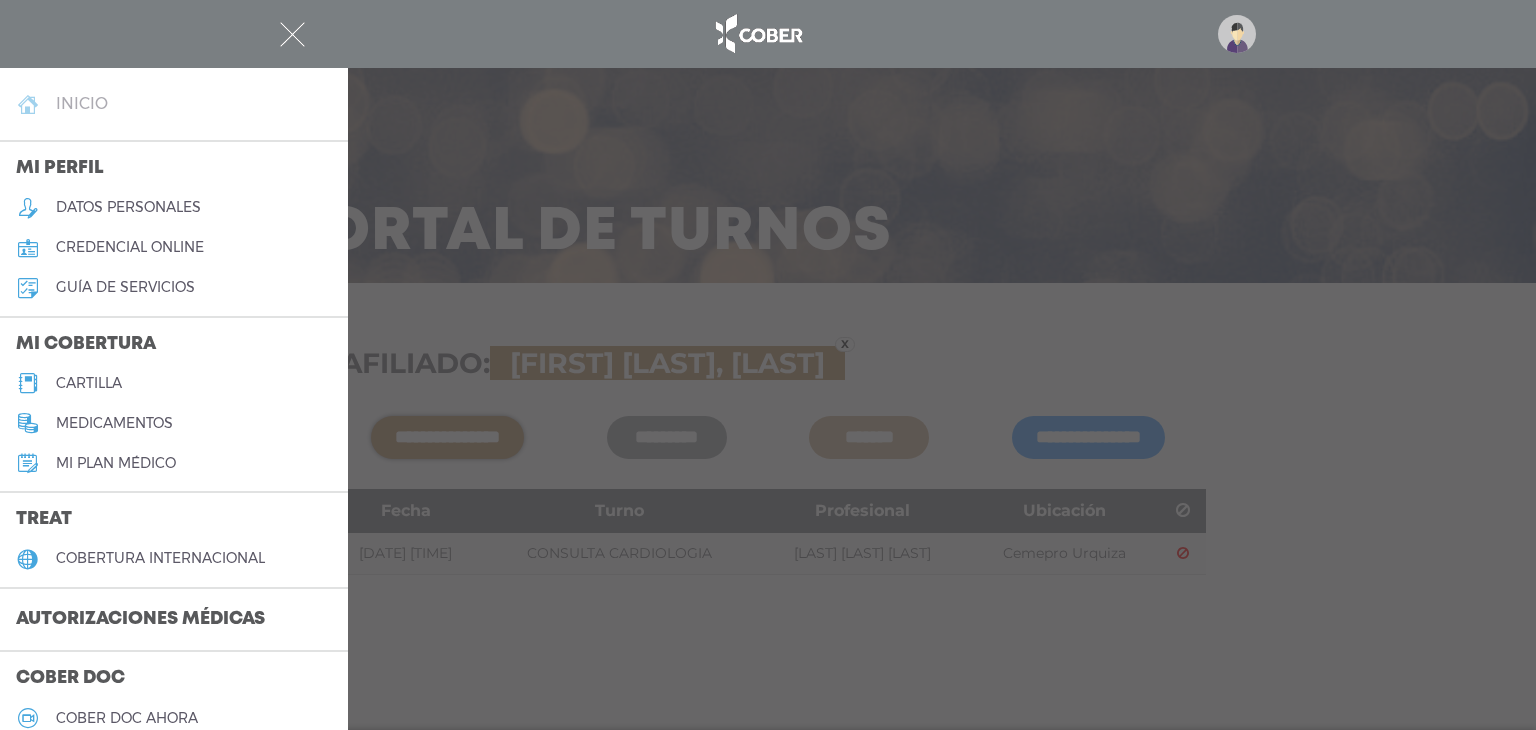 click on "inicio" at bounding box center (82, 103) 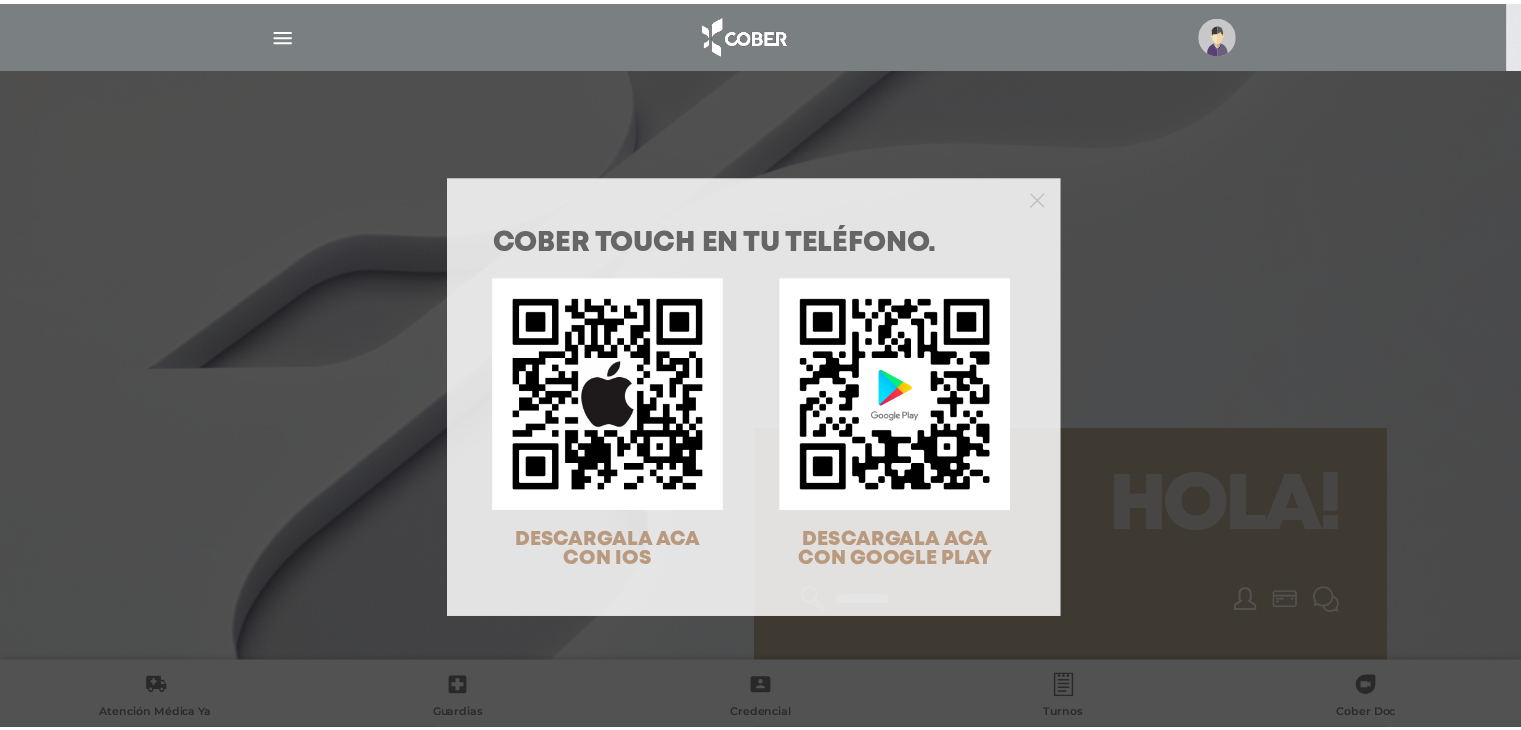 scroll, scrollTop: 0, scrollLeft: 0, axis: both 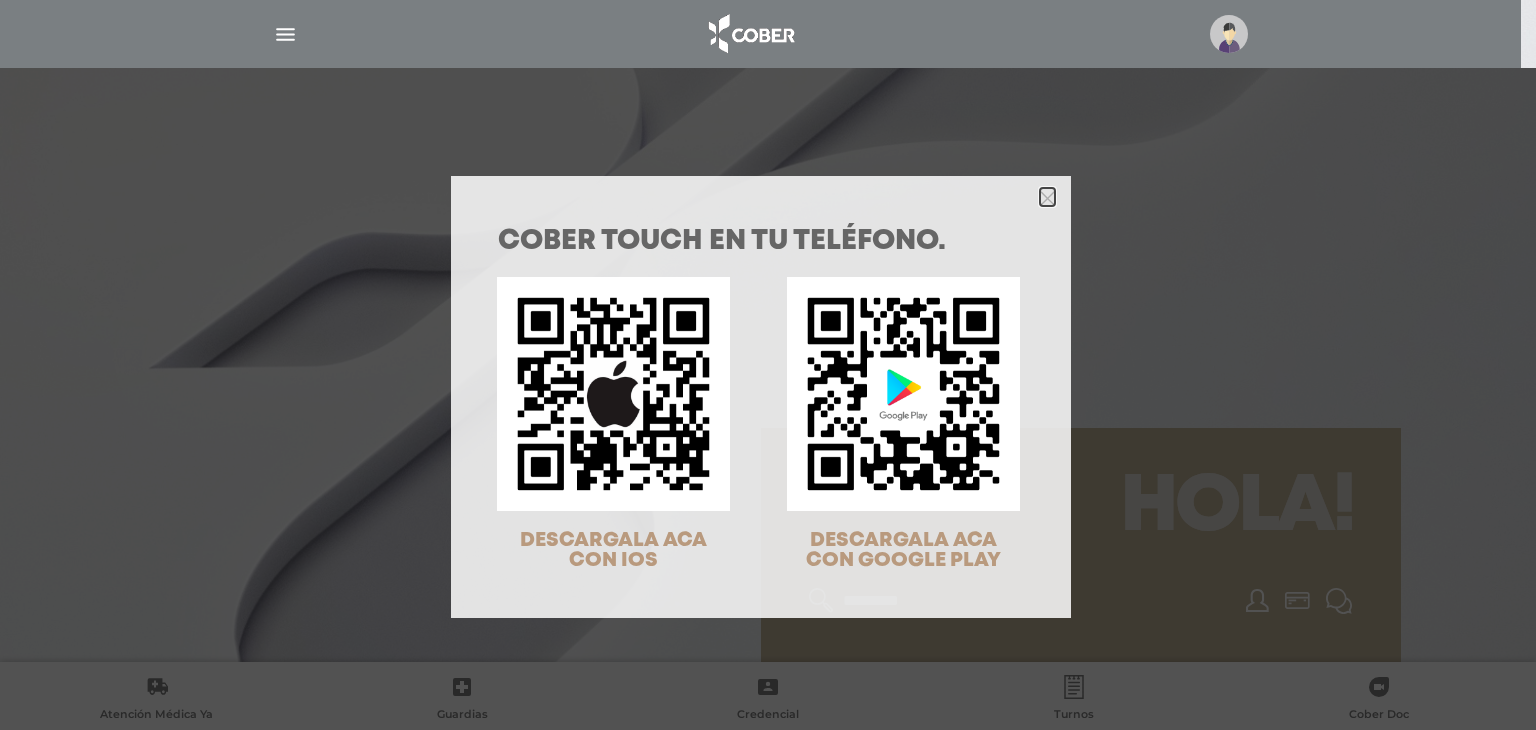 click 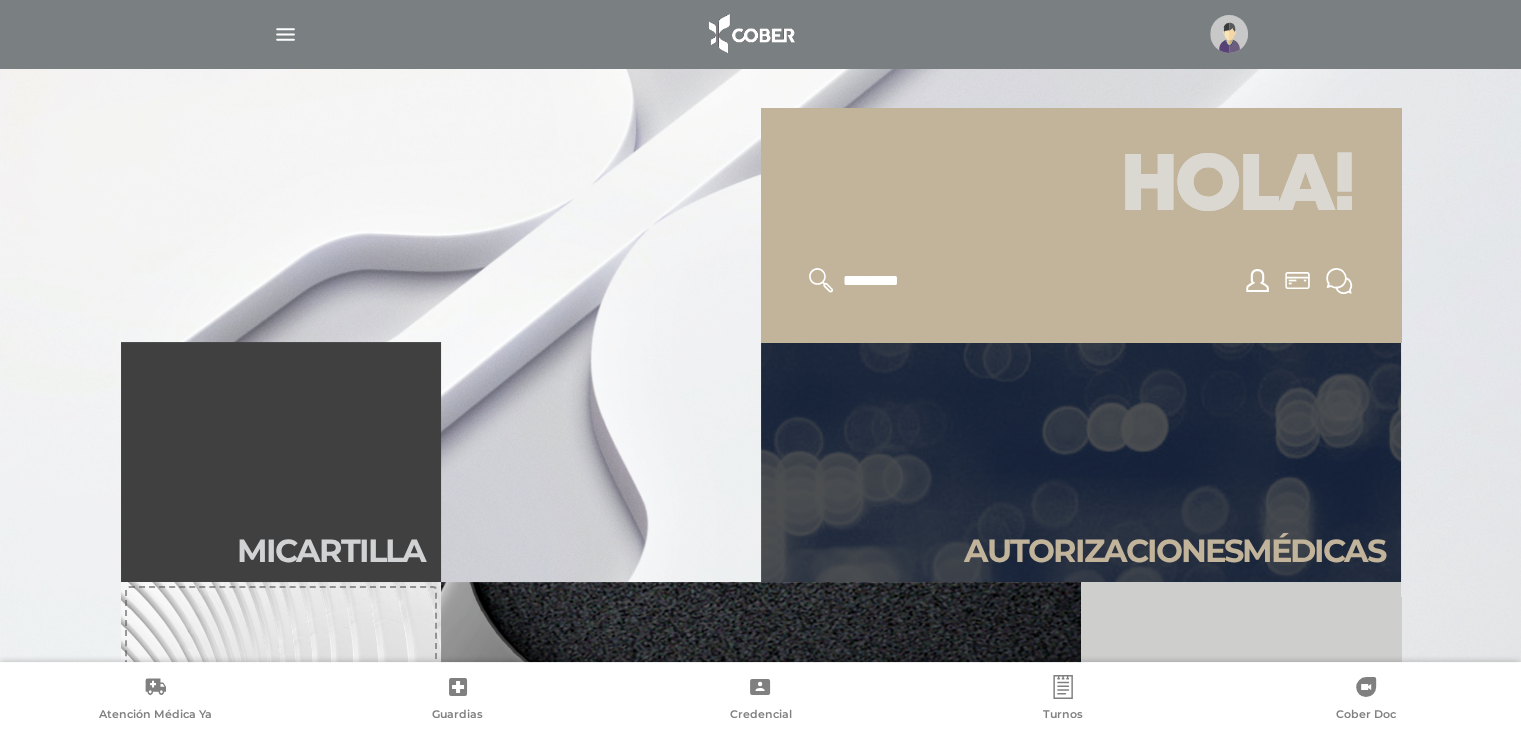 scroll, scrollTop: 360, scrollLeft: 0, axis: vertical 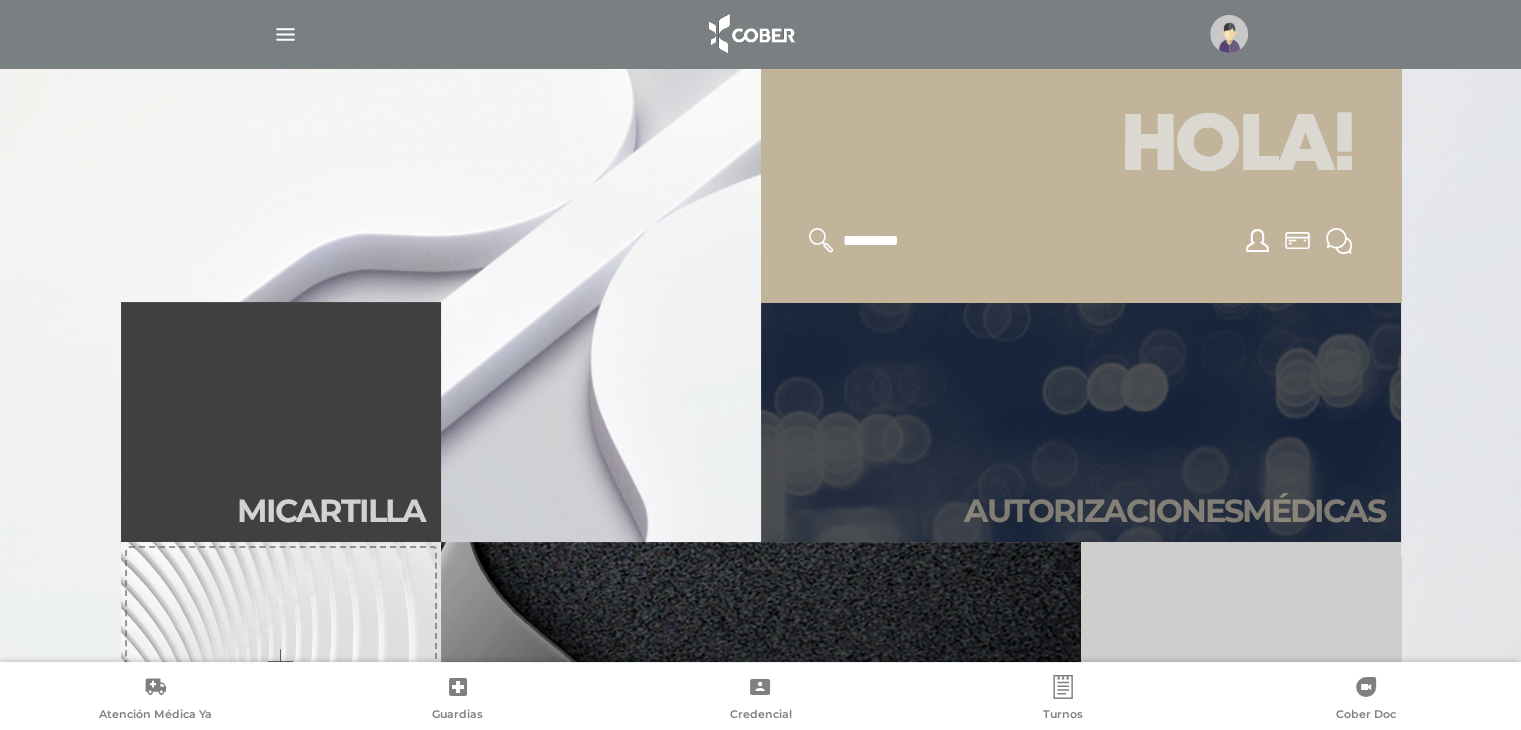 click on "Autori zaciones  médicas" at bounding box center (1081, 422) 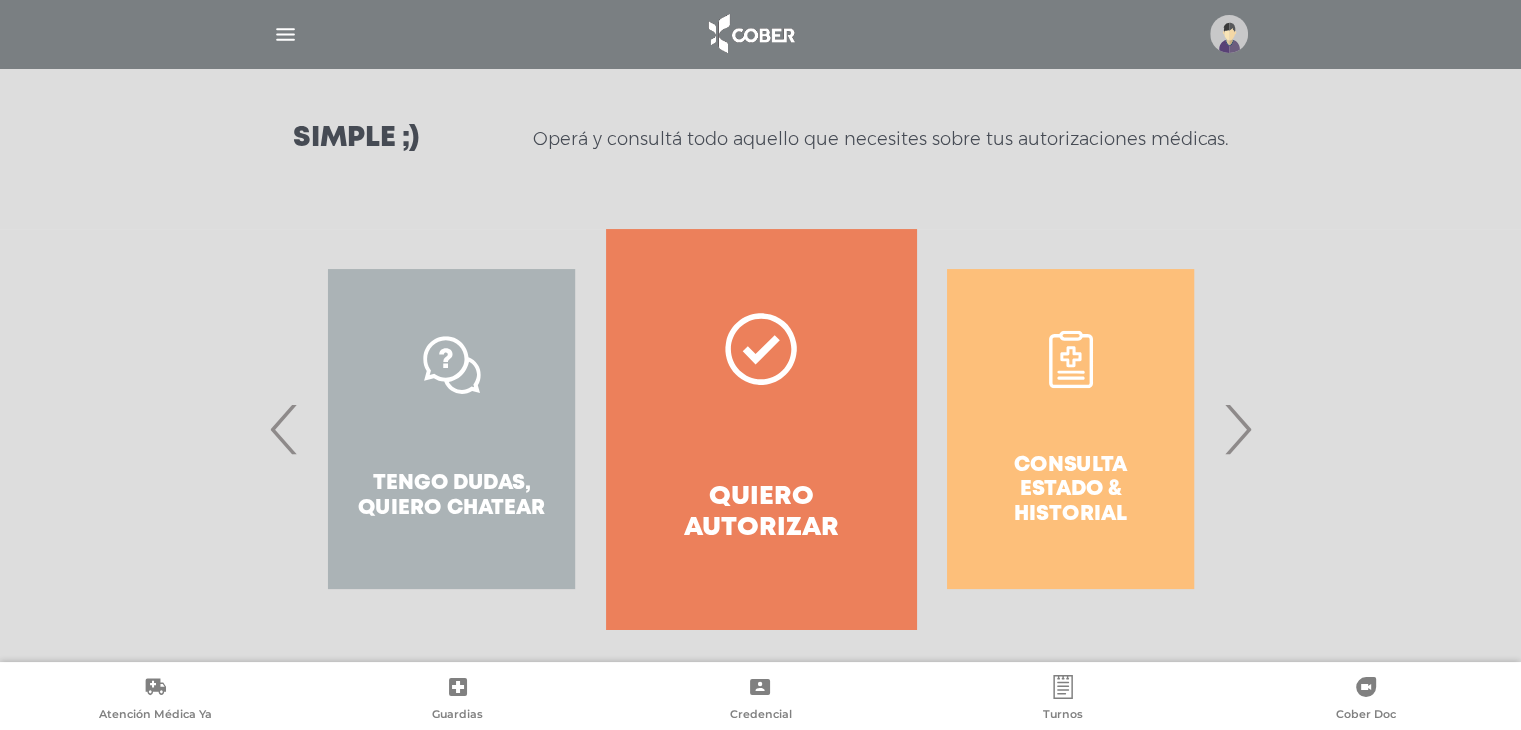scroll, scrollTop: 274, scrollLeft: 0, axis: vertical 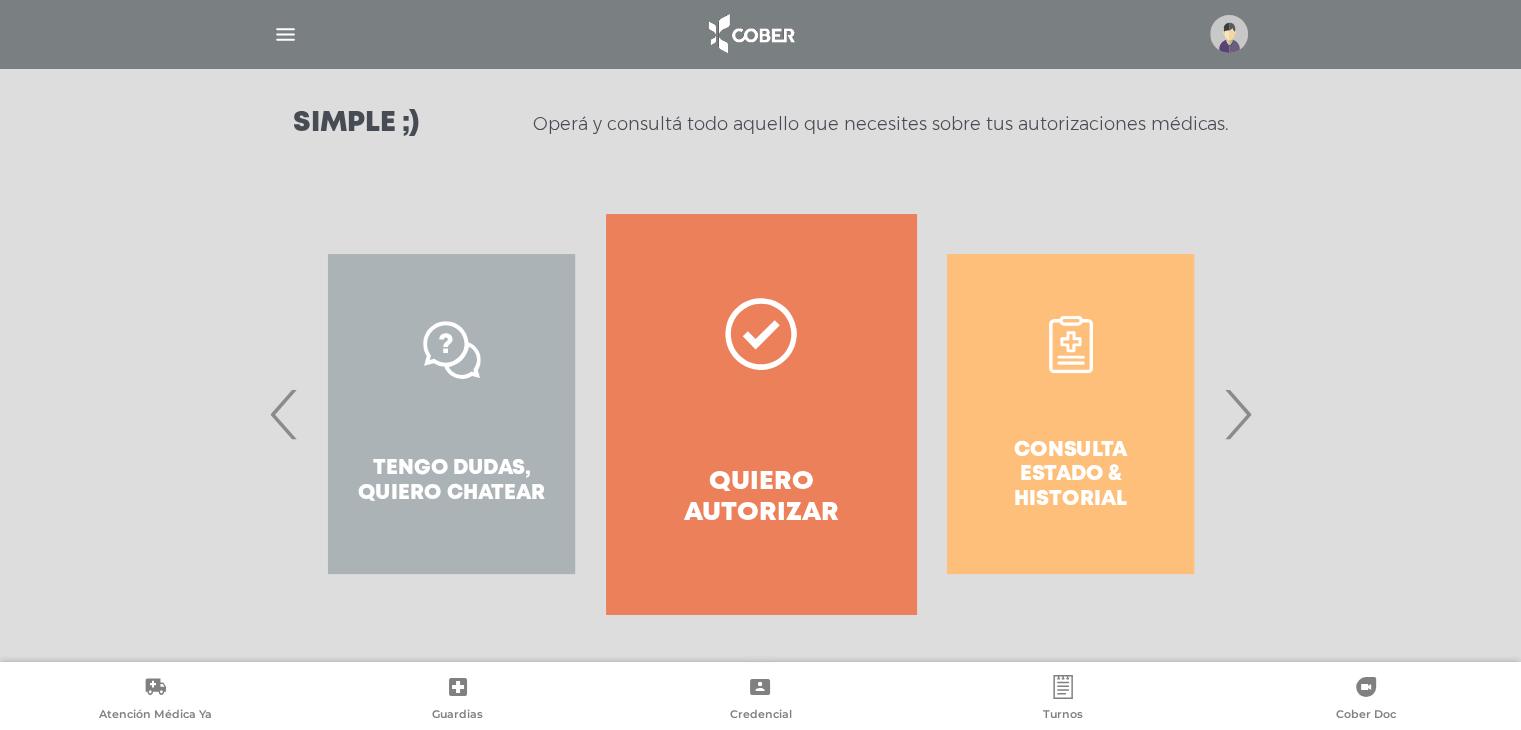 click on "Quiero autorizar" at bounding box center (760, 414) 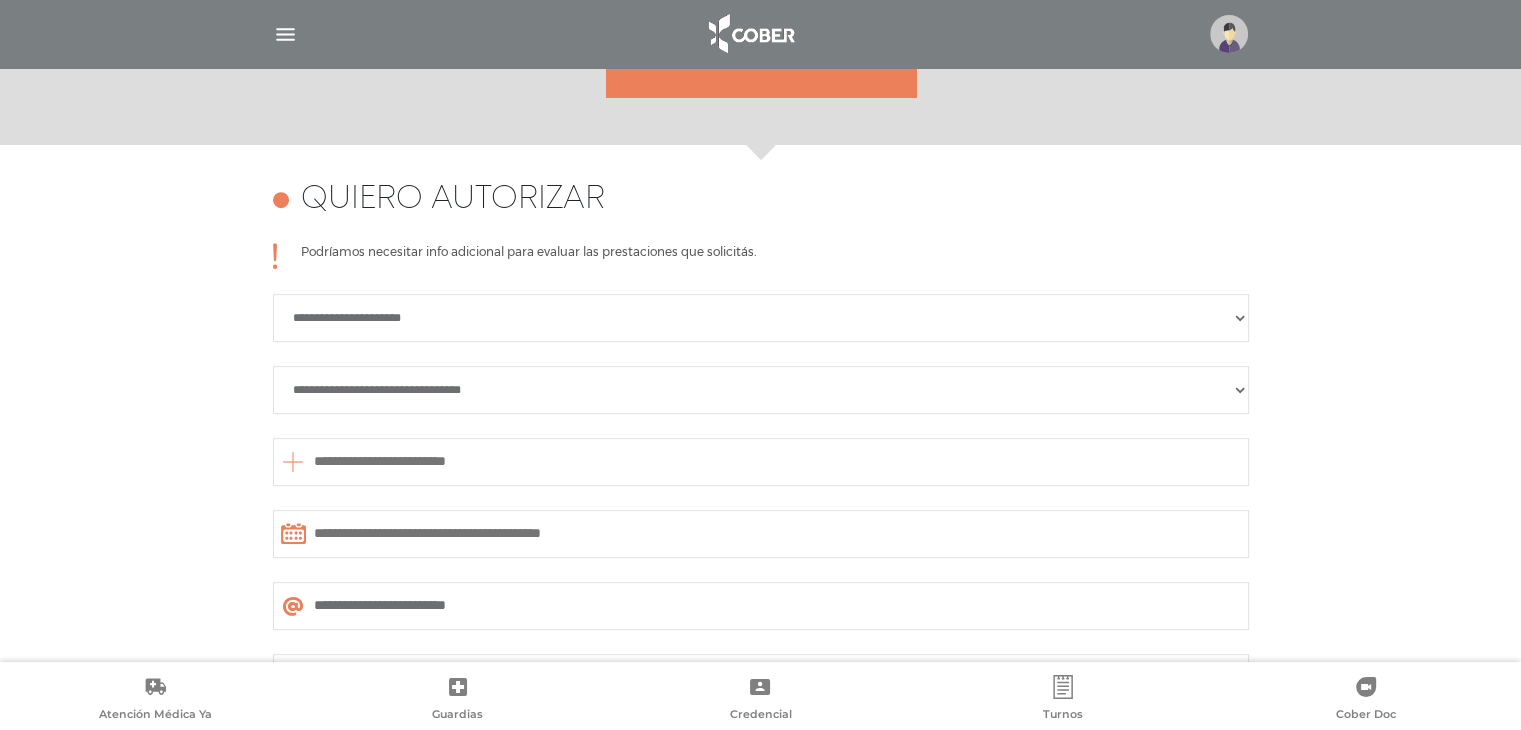 scroll, scrollTop: 799, scrollLeft: 0, axis: vertical 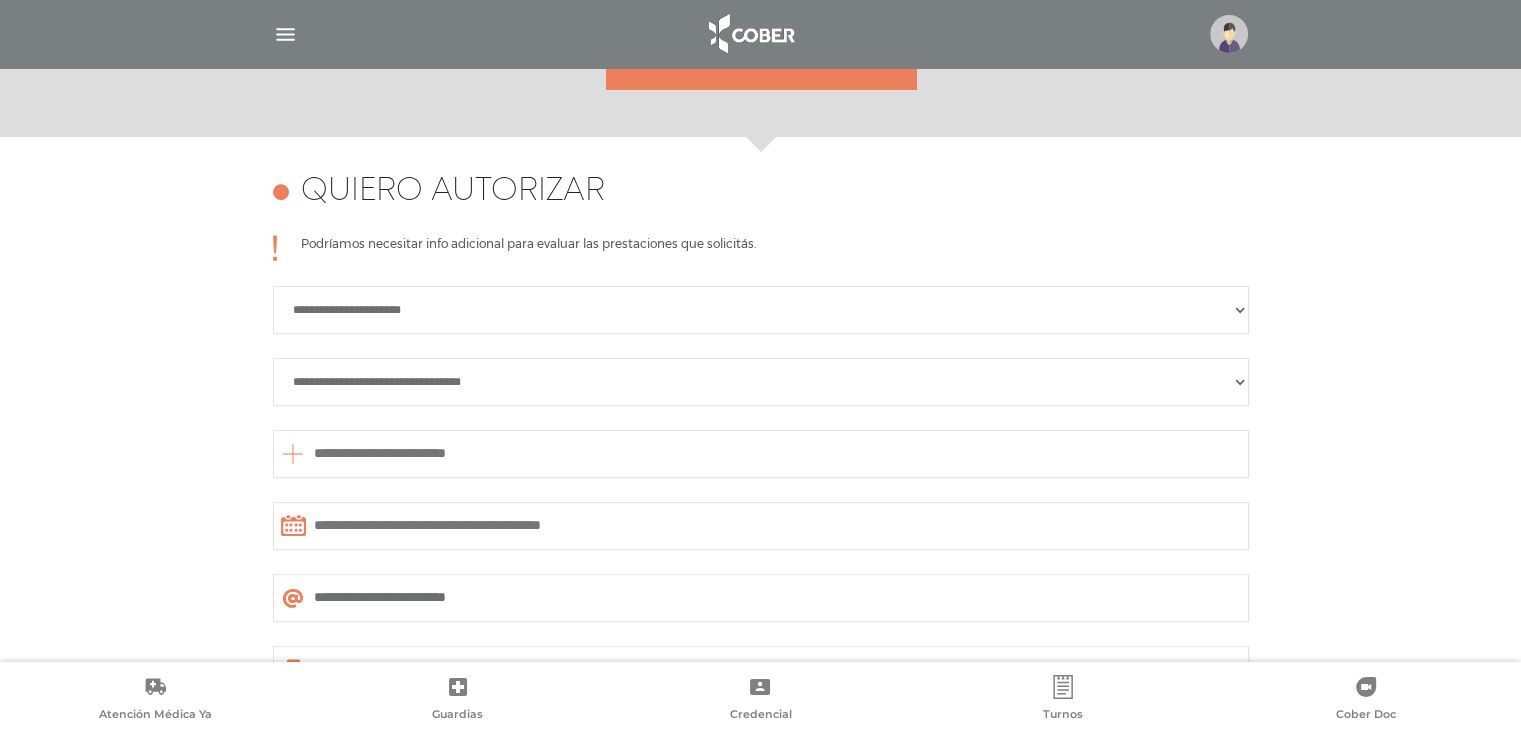 click on "**********" at bounding box center [761, 310] 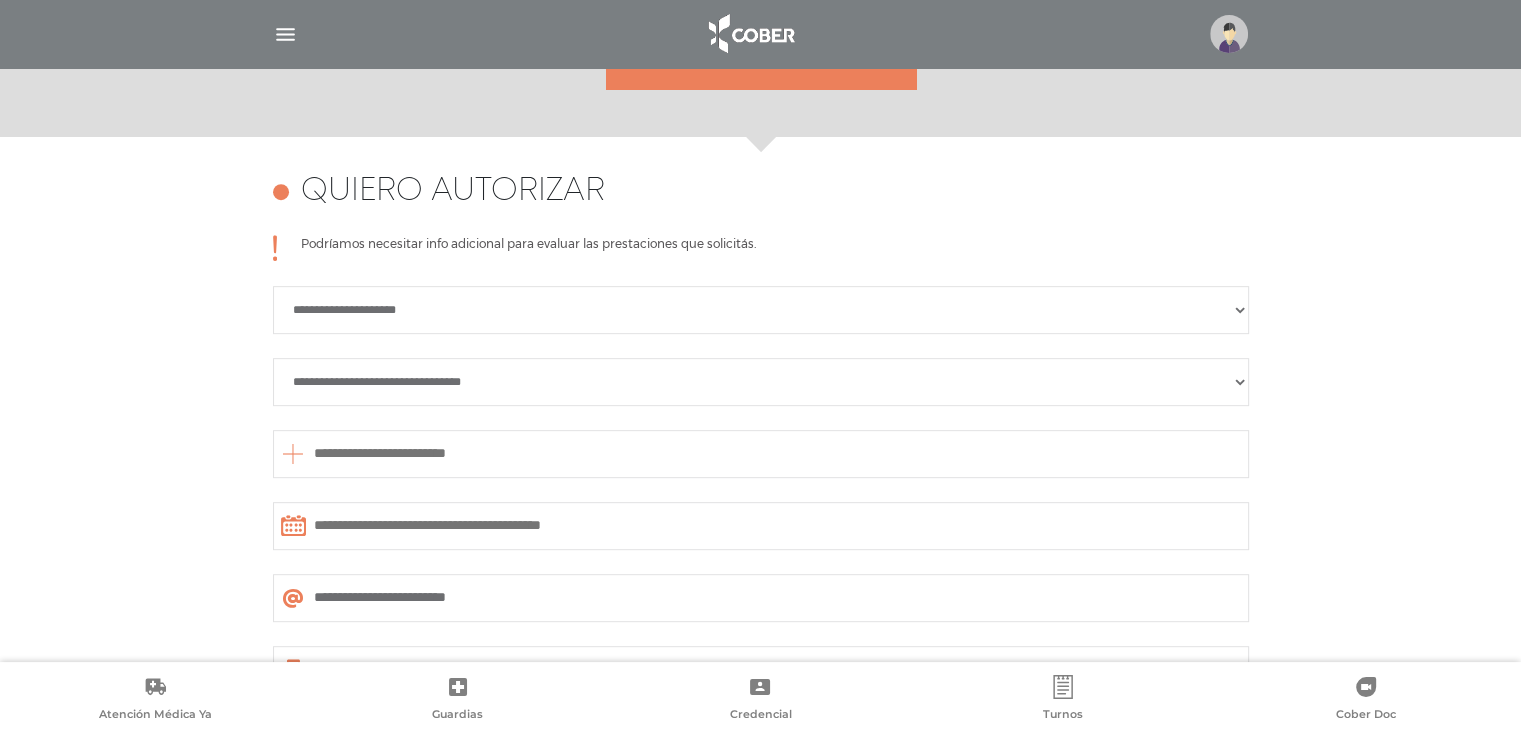 click on "**********" at bounding box center [761, 382] 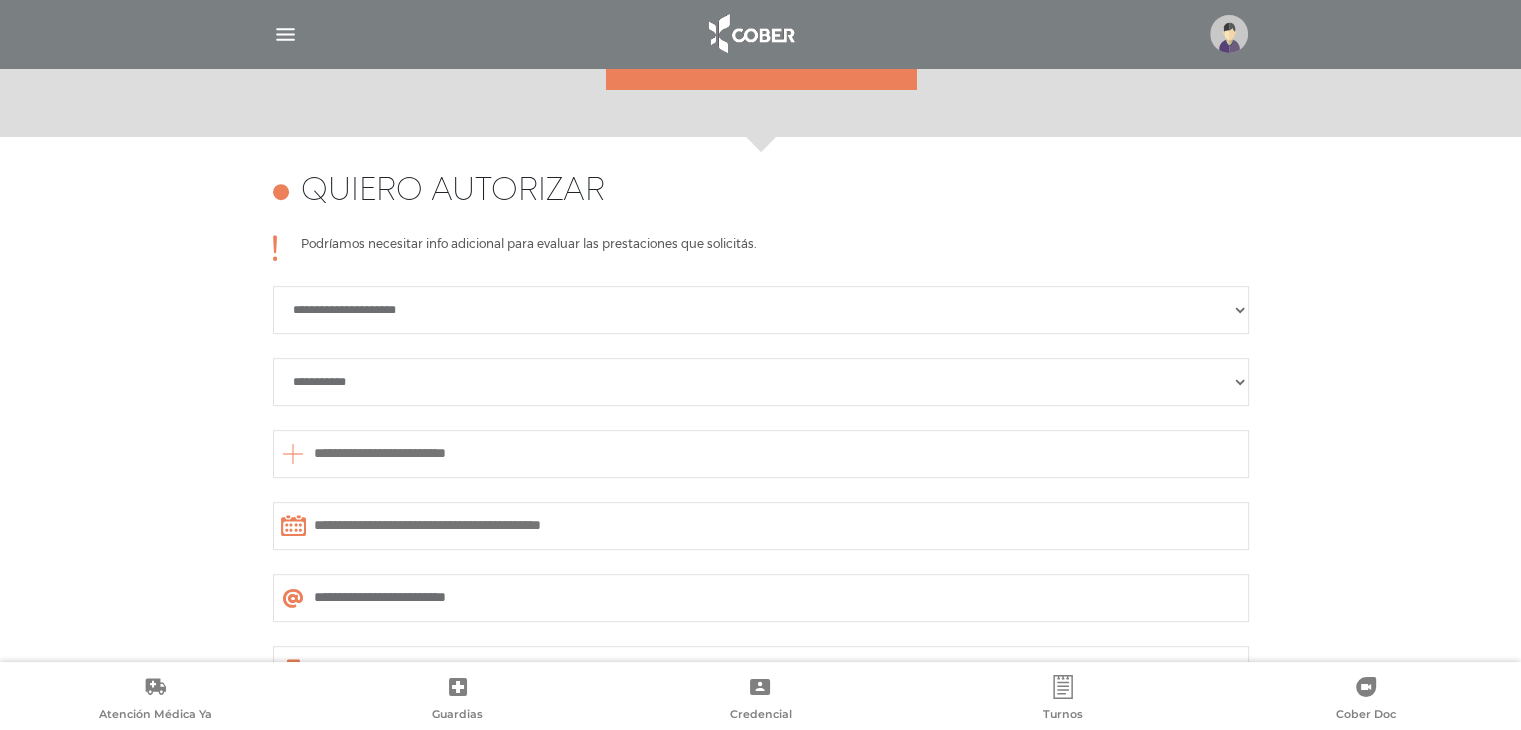 click on "**********" at bounding box center (761, 382) 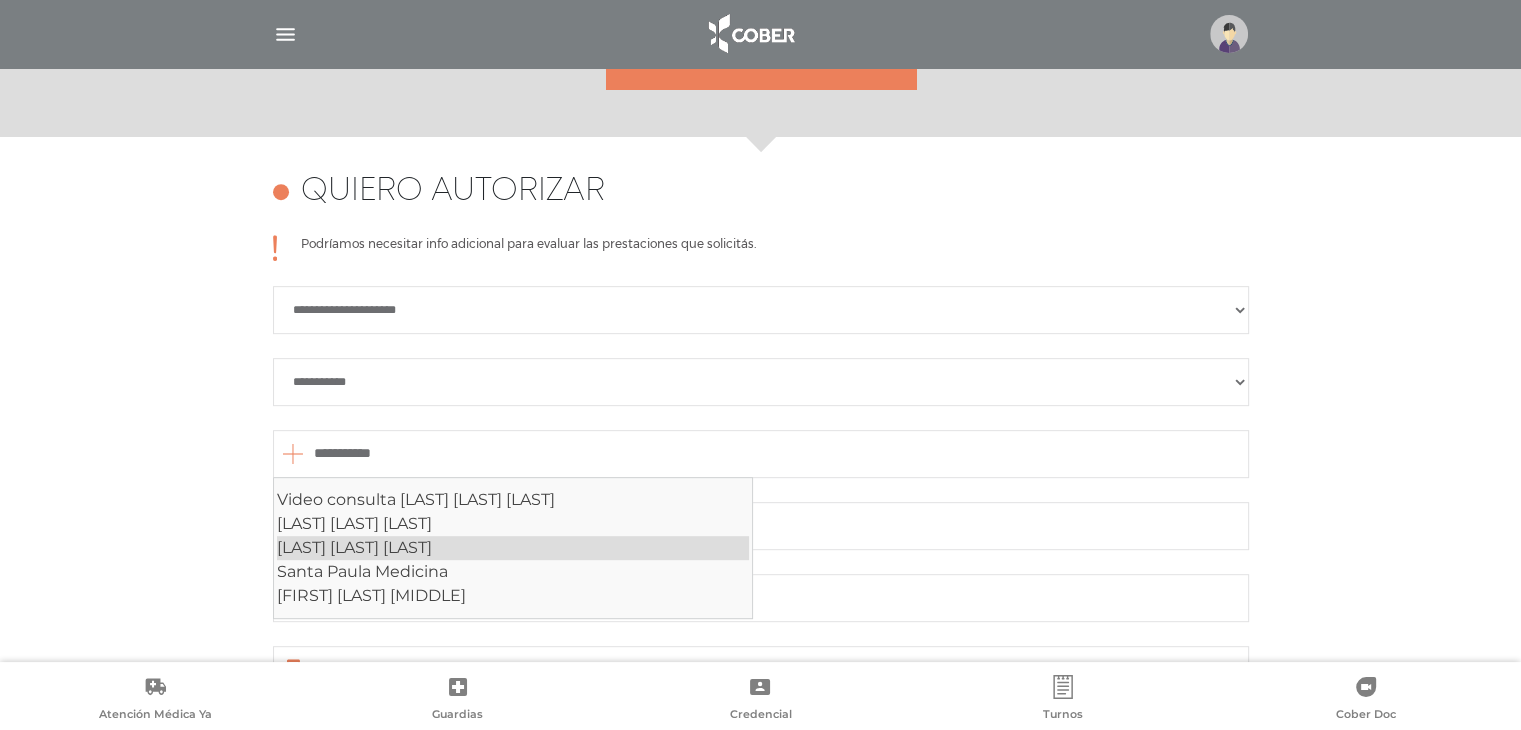 click on "[LAST] [LAST] [LAST]" at bounding box center [513, 548] 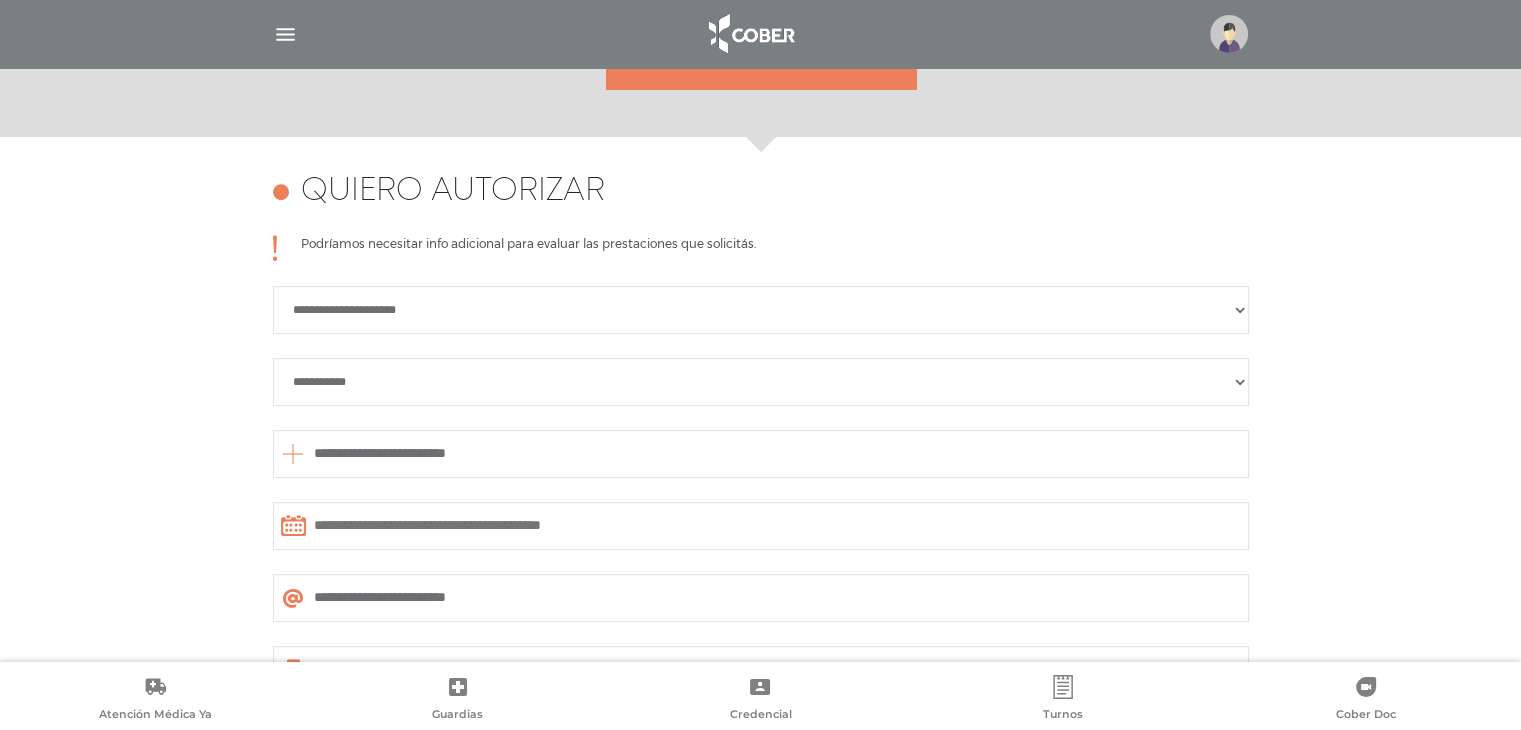 type on "**********" 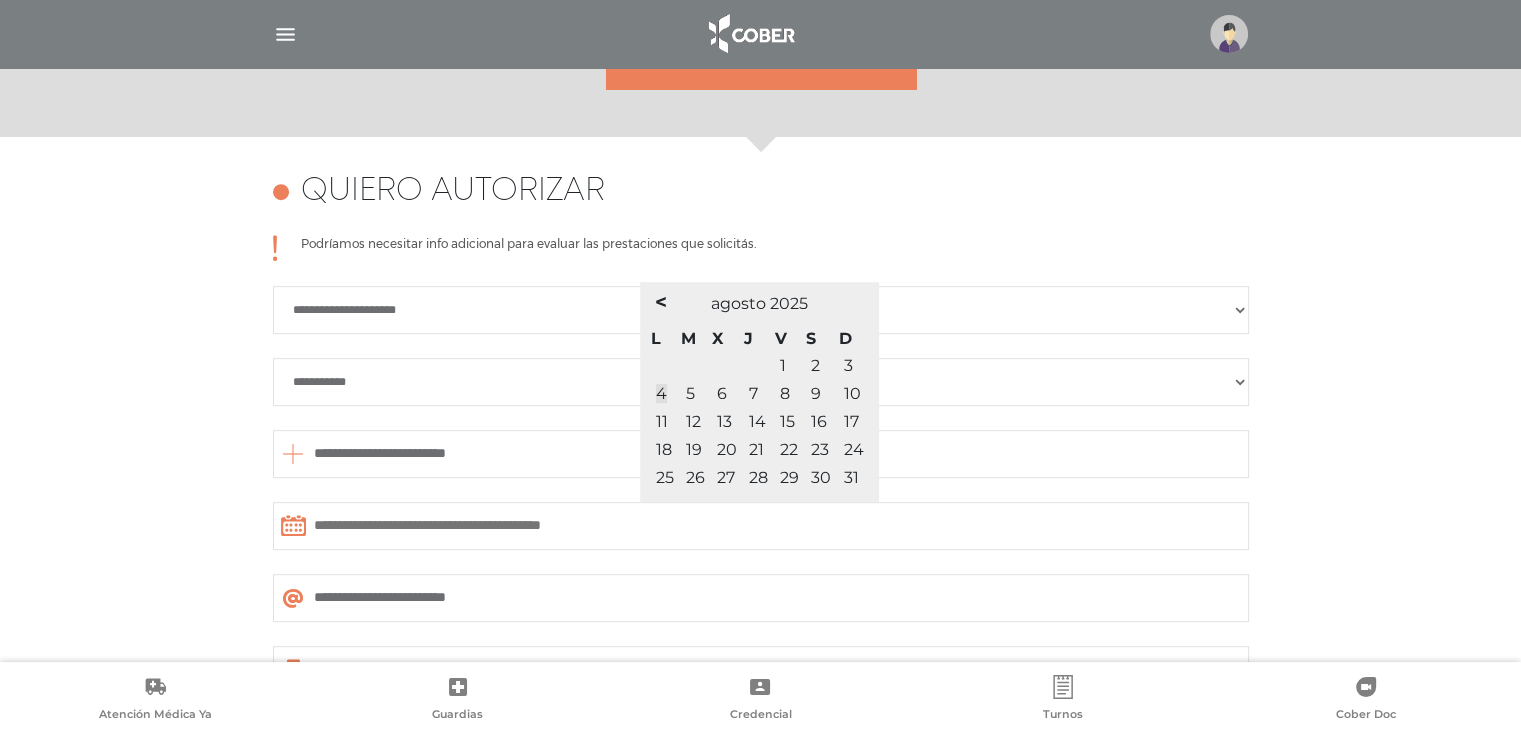 click at bounding box center [761, 526] 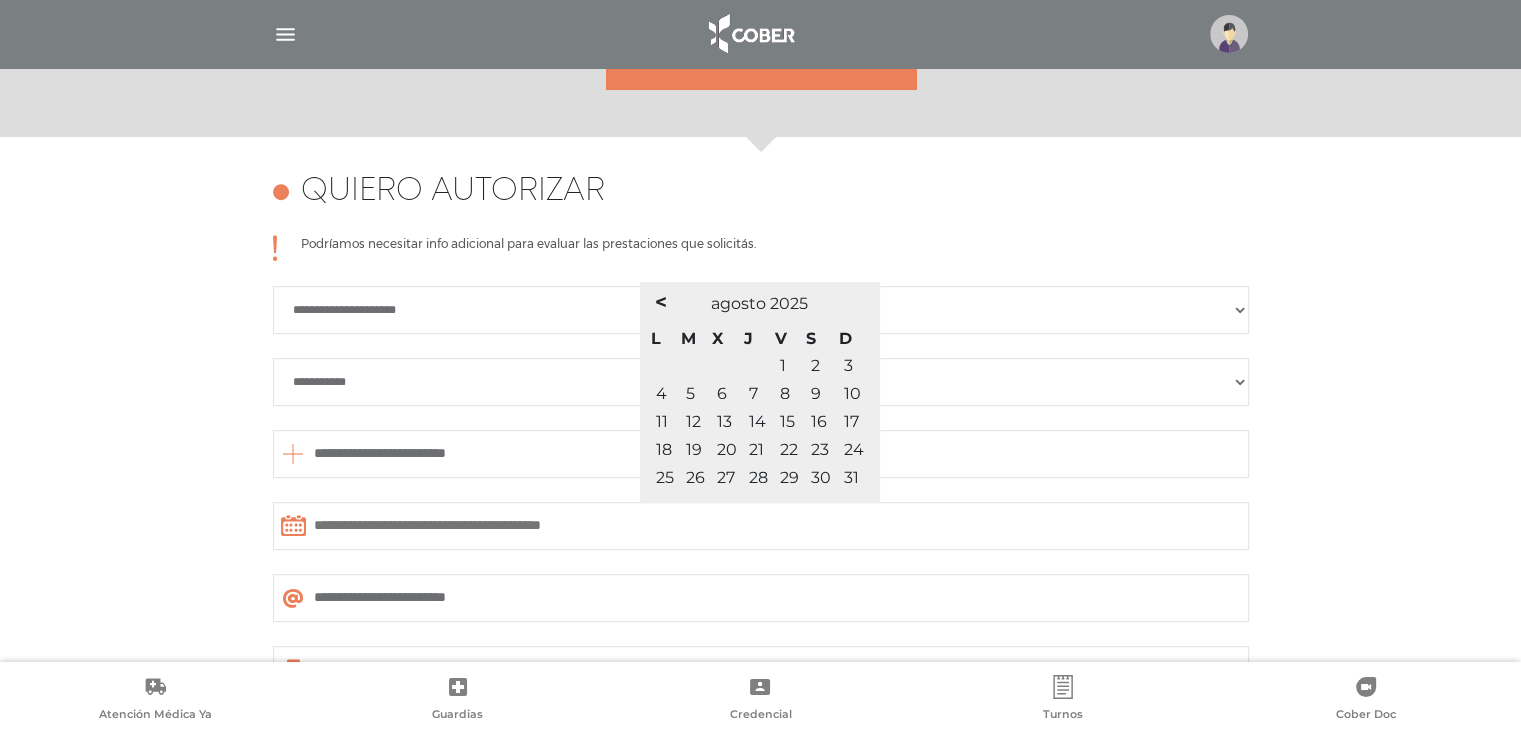 click on "5" at bounding box center [690, 393] 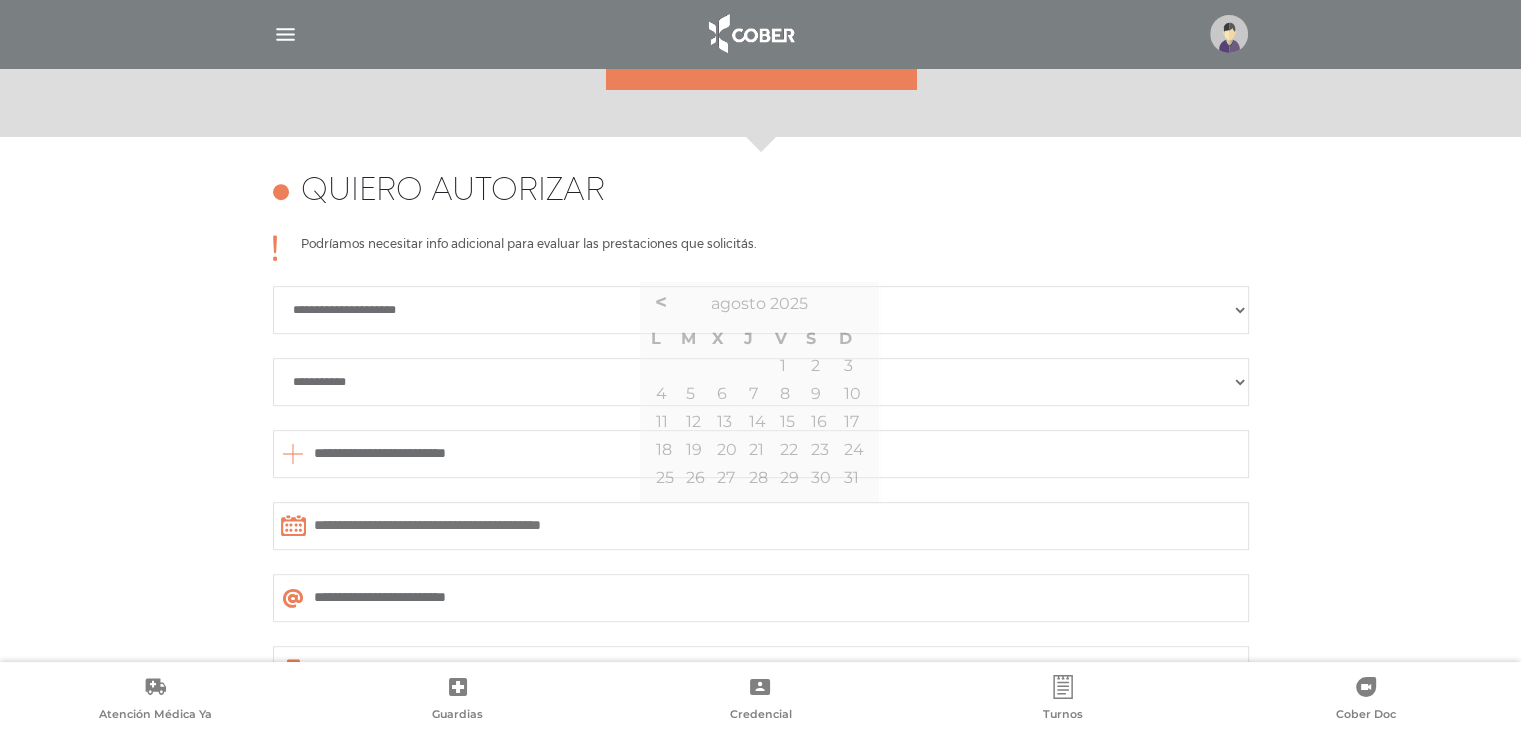 click on "**********" at bounding box center (760, 499) 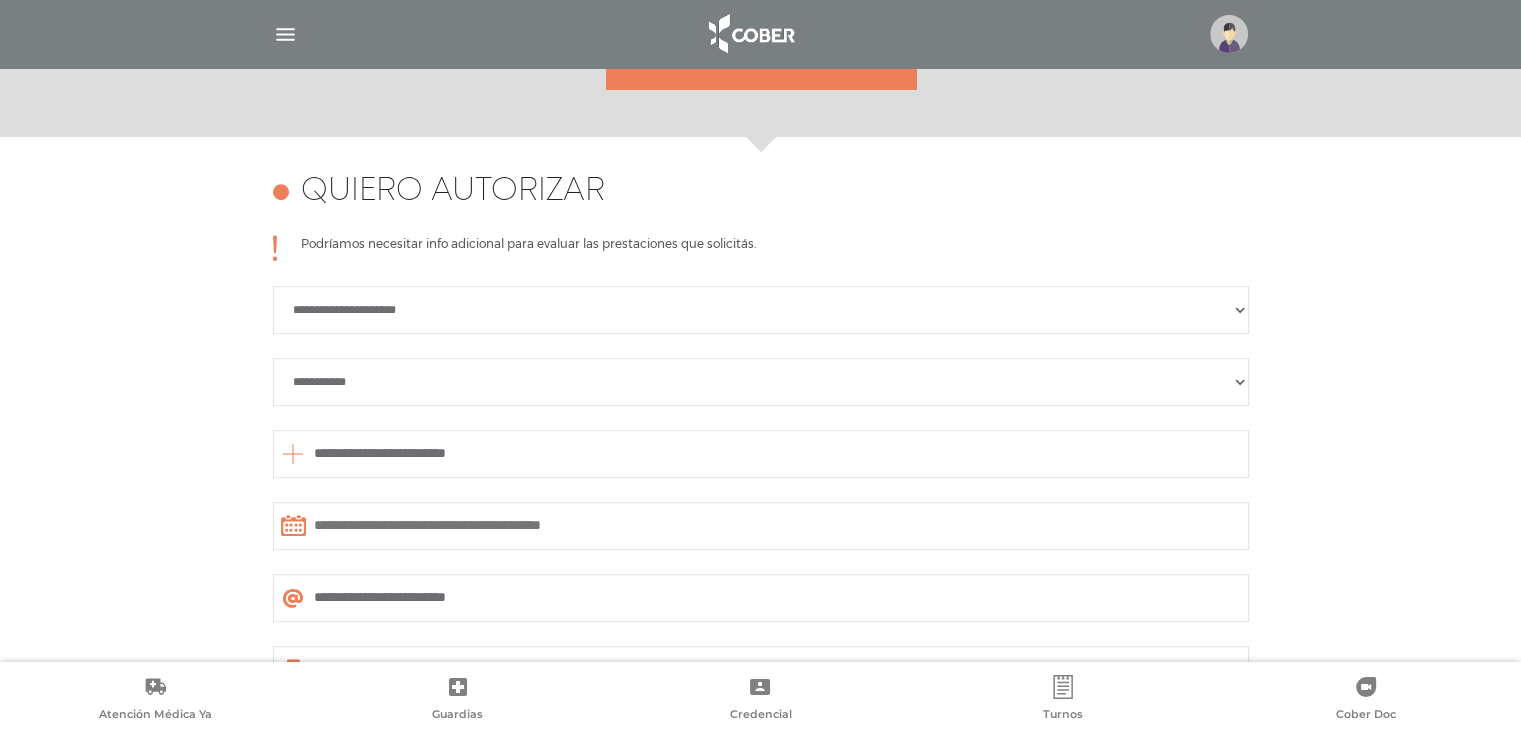 click on "**********" at bounding box center [761, 382] 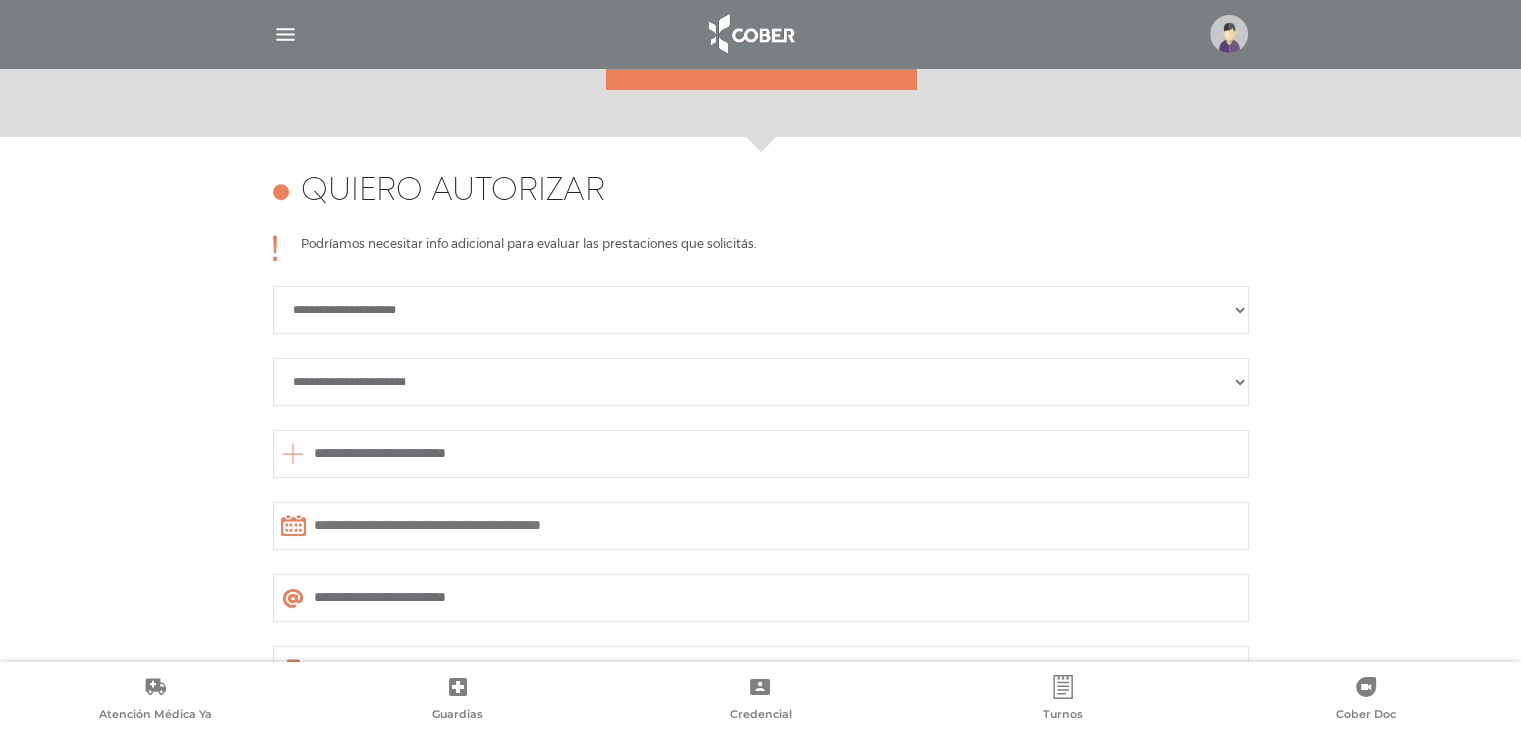 click on "**********" at bounding box center (761, 382) 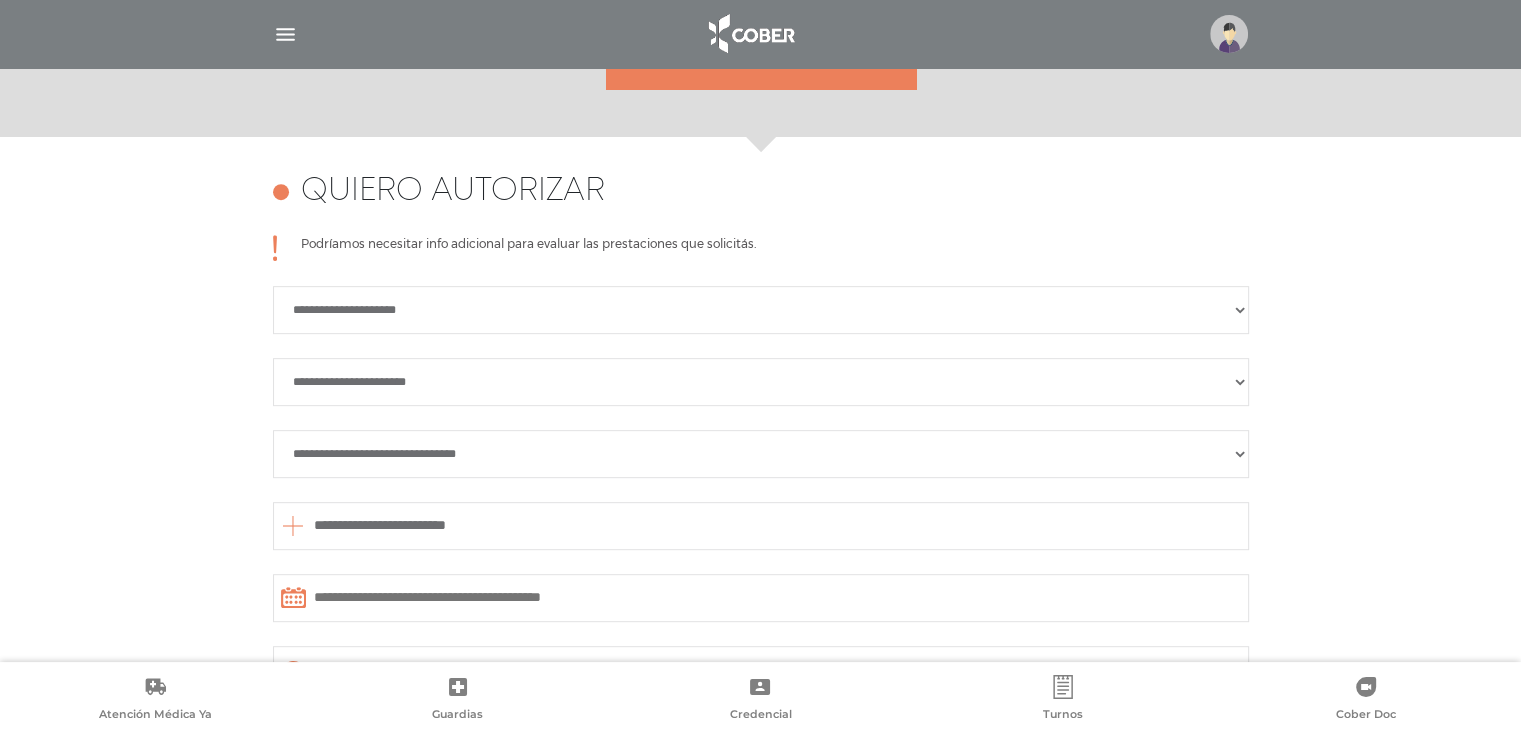 click on "**********" at bounding box center (761, 454) 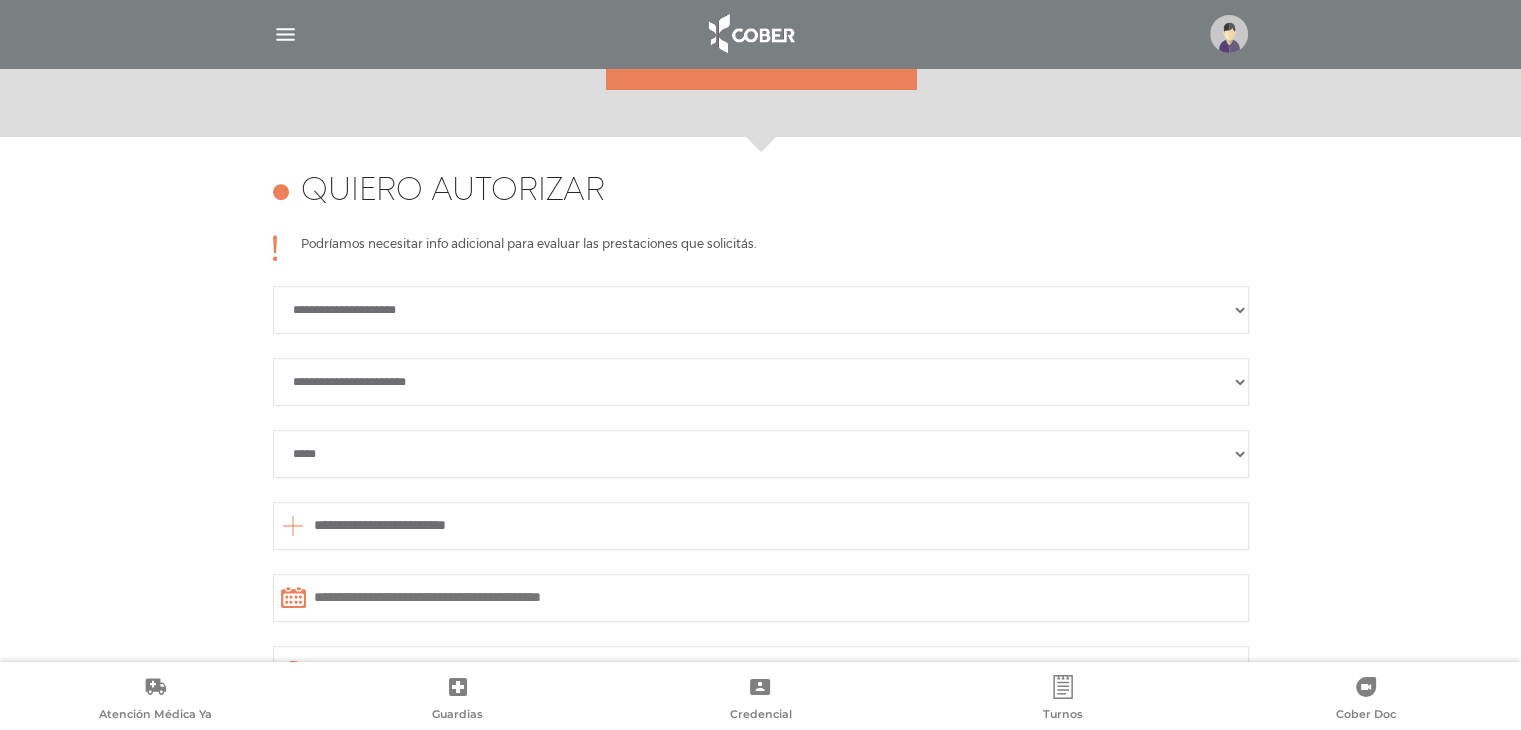 click on "**********" at bounding box center (761, 454) 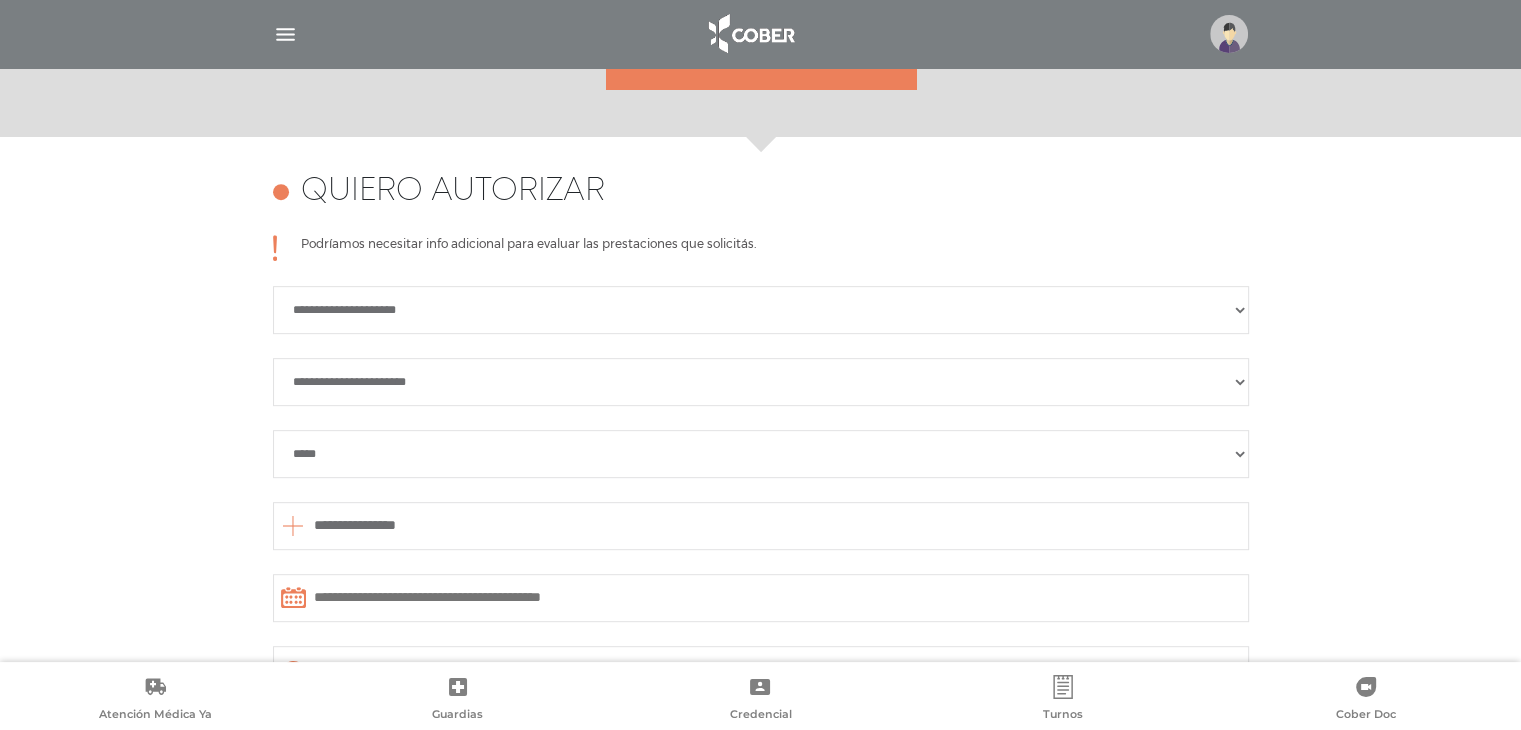 click on "**********" at bounding box center [760, 535] 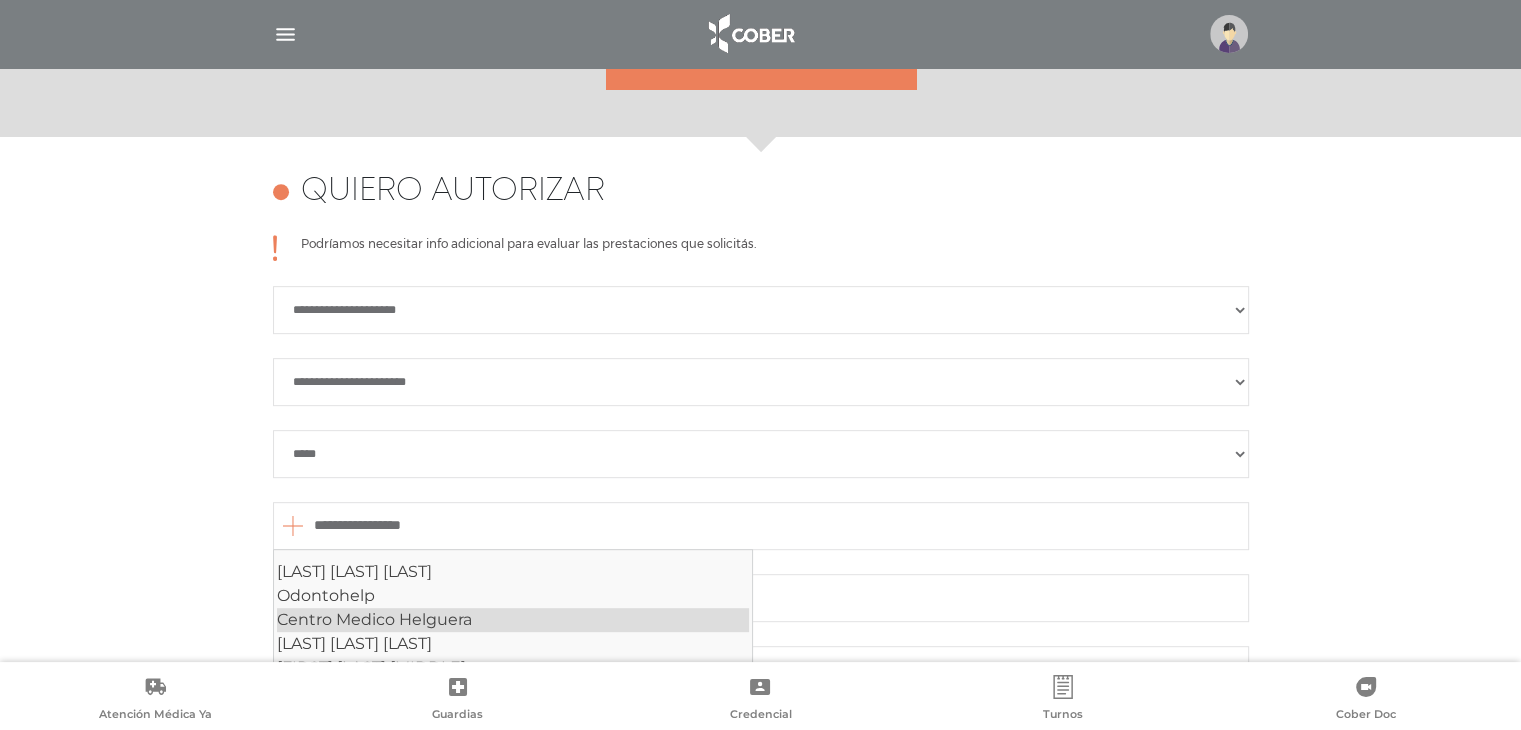 click on "Centro Medico Helguera" at bounding box center [513, 620] 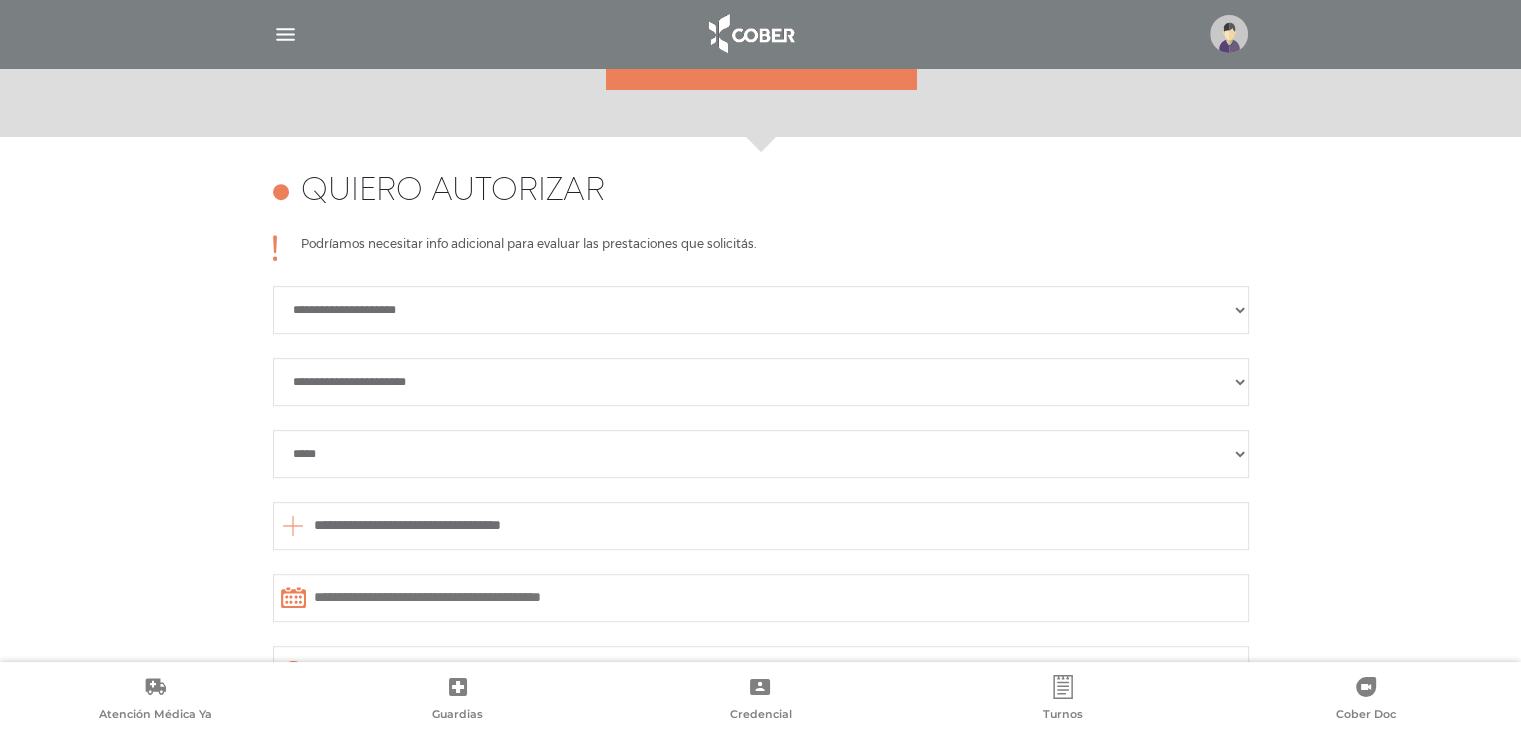 type on "**********" 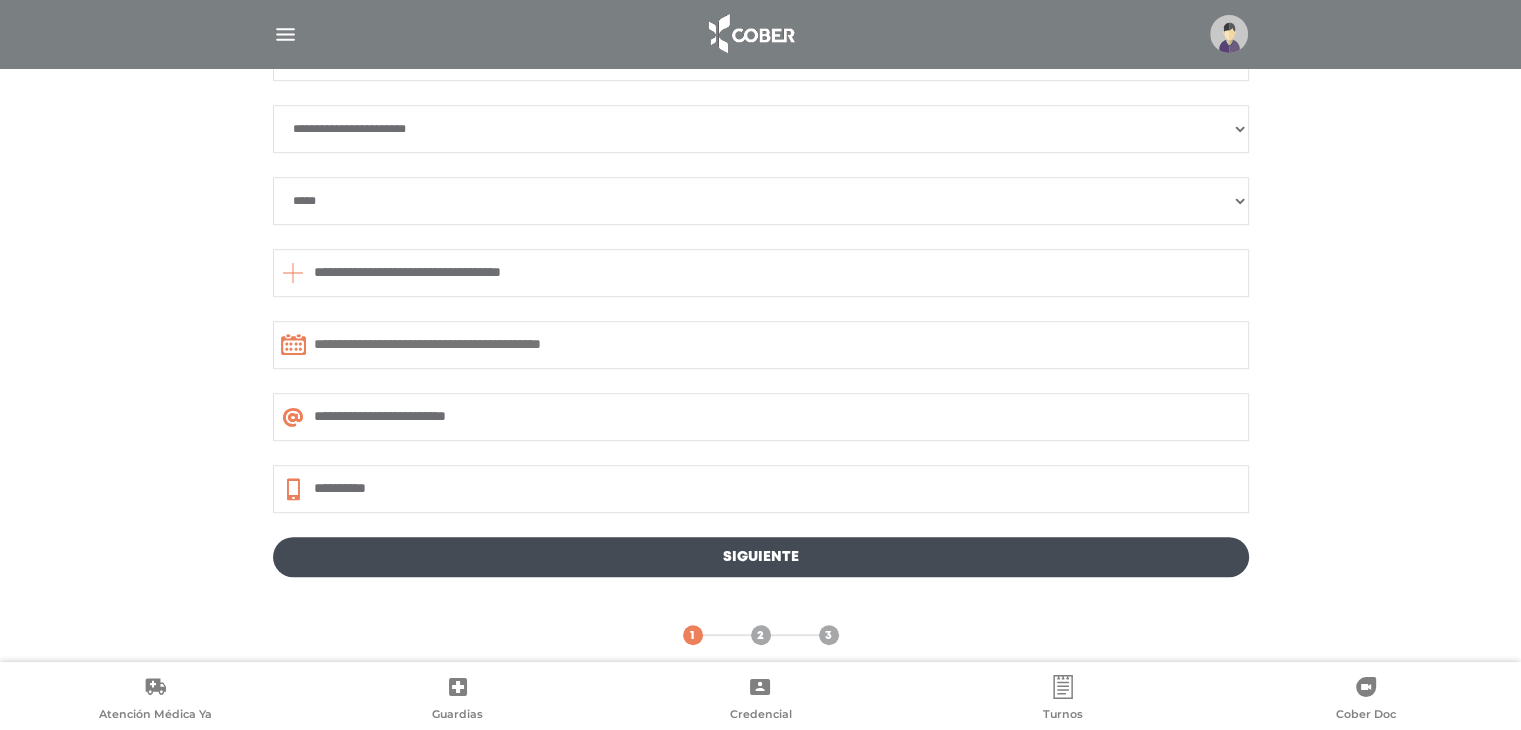 scroll, scrollTop: 1071, scrollLeft: 0, axis: vertical 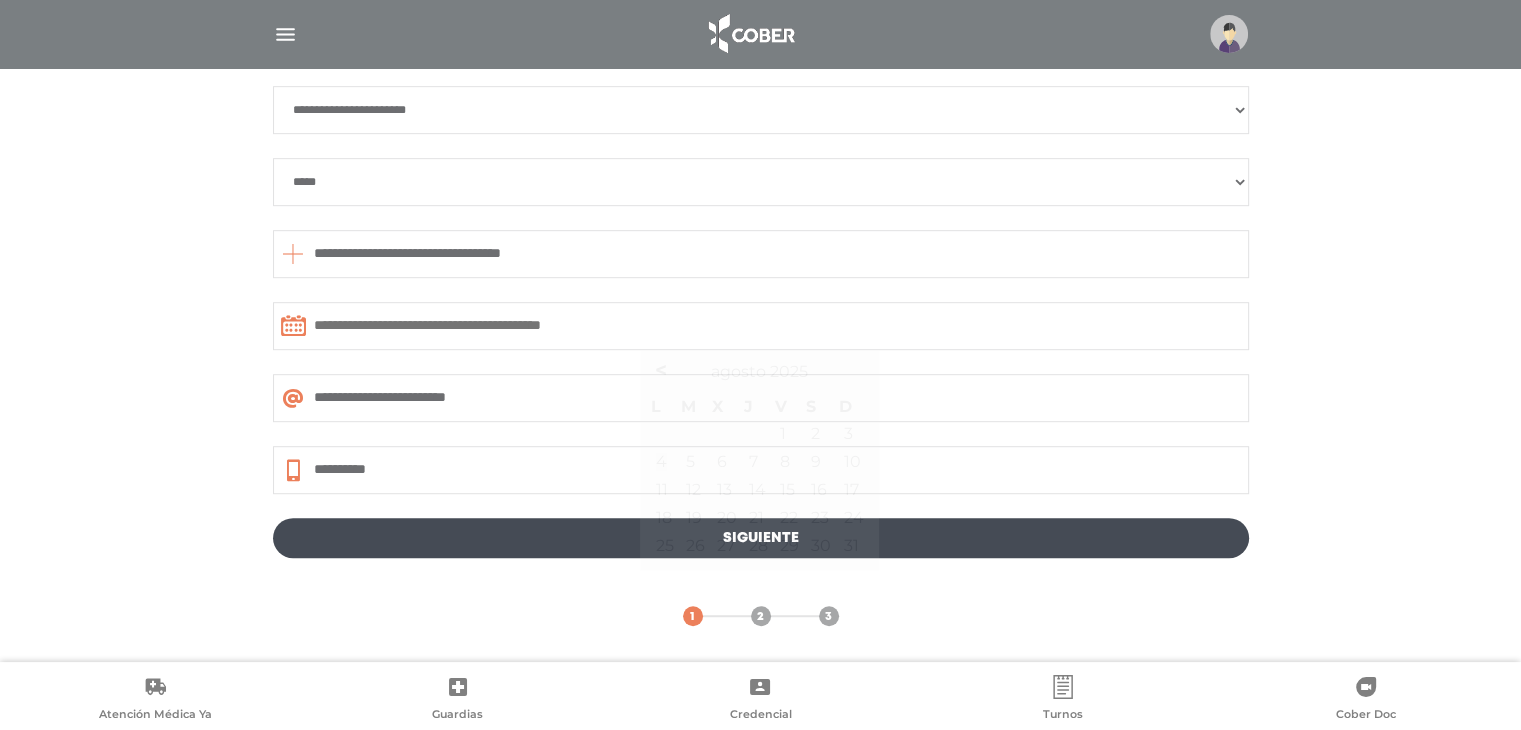 click at bounding box center [761, 326] 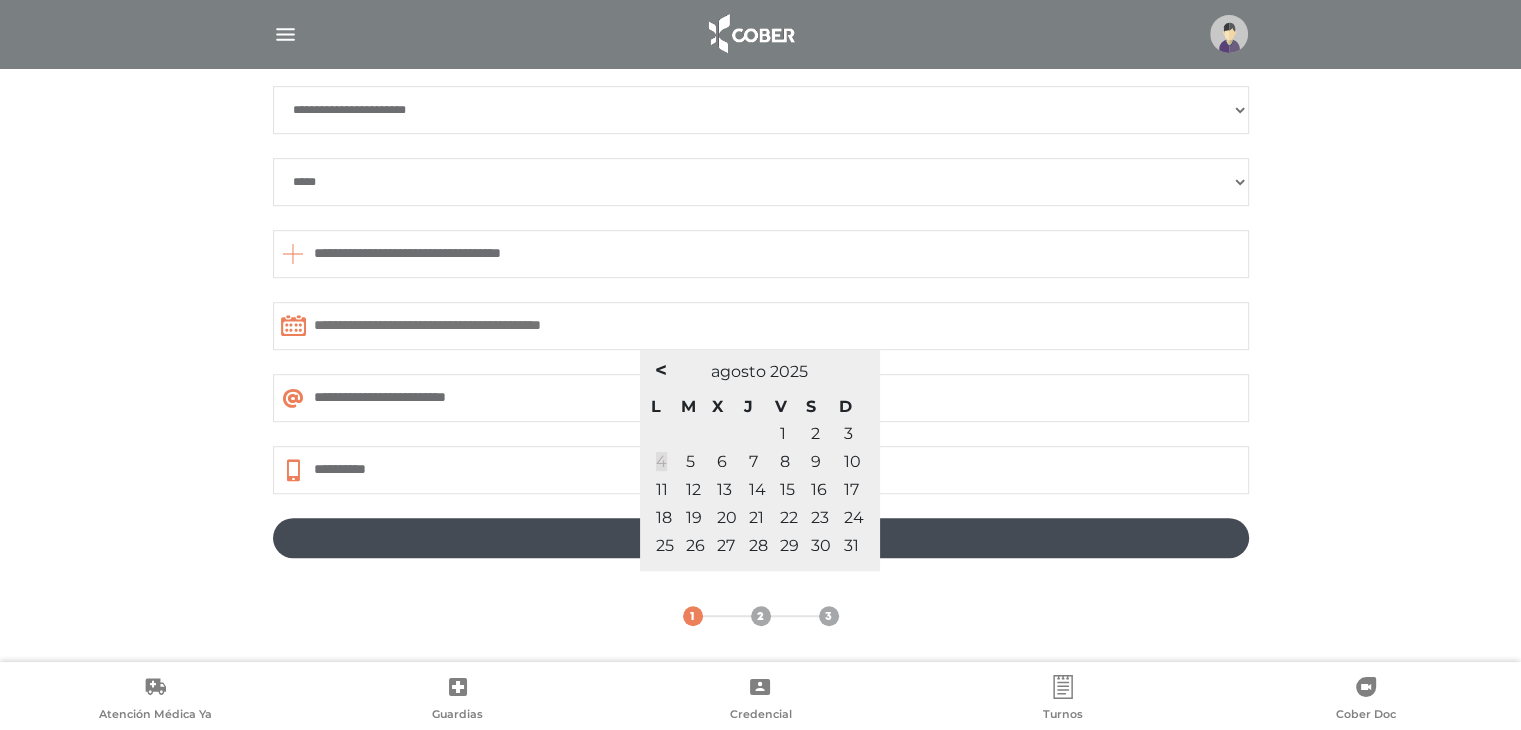 click on "4" at bounding box center (661, 461) 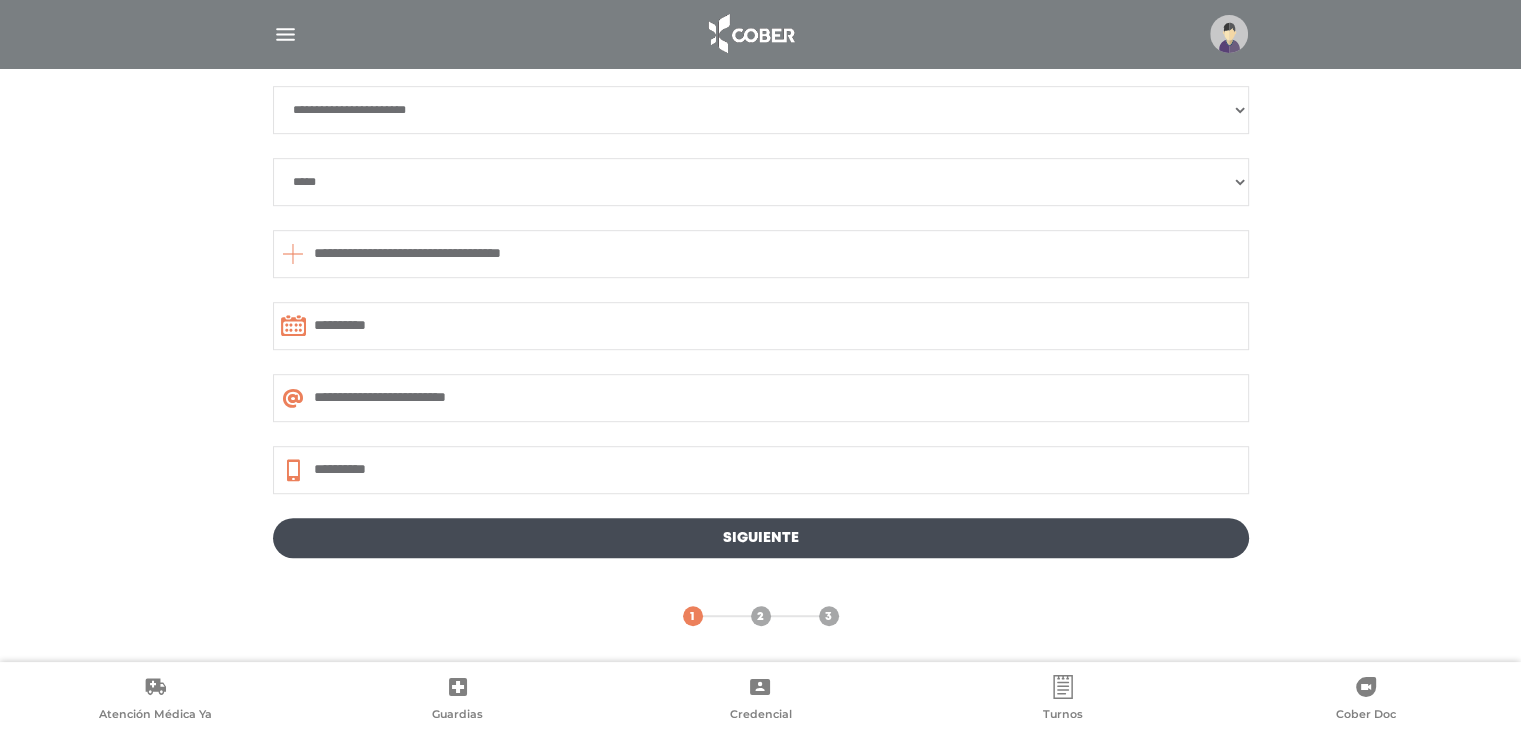 click on "**********" at bounding box center [760, 263] 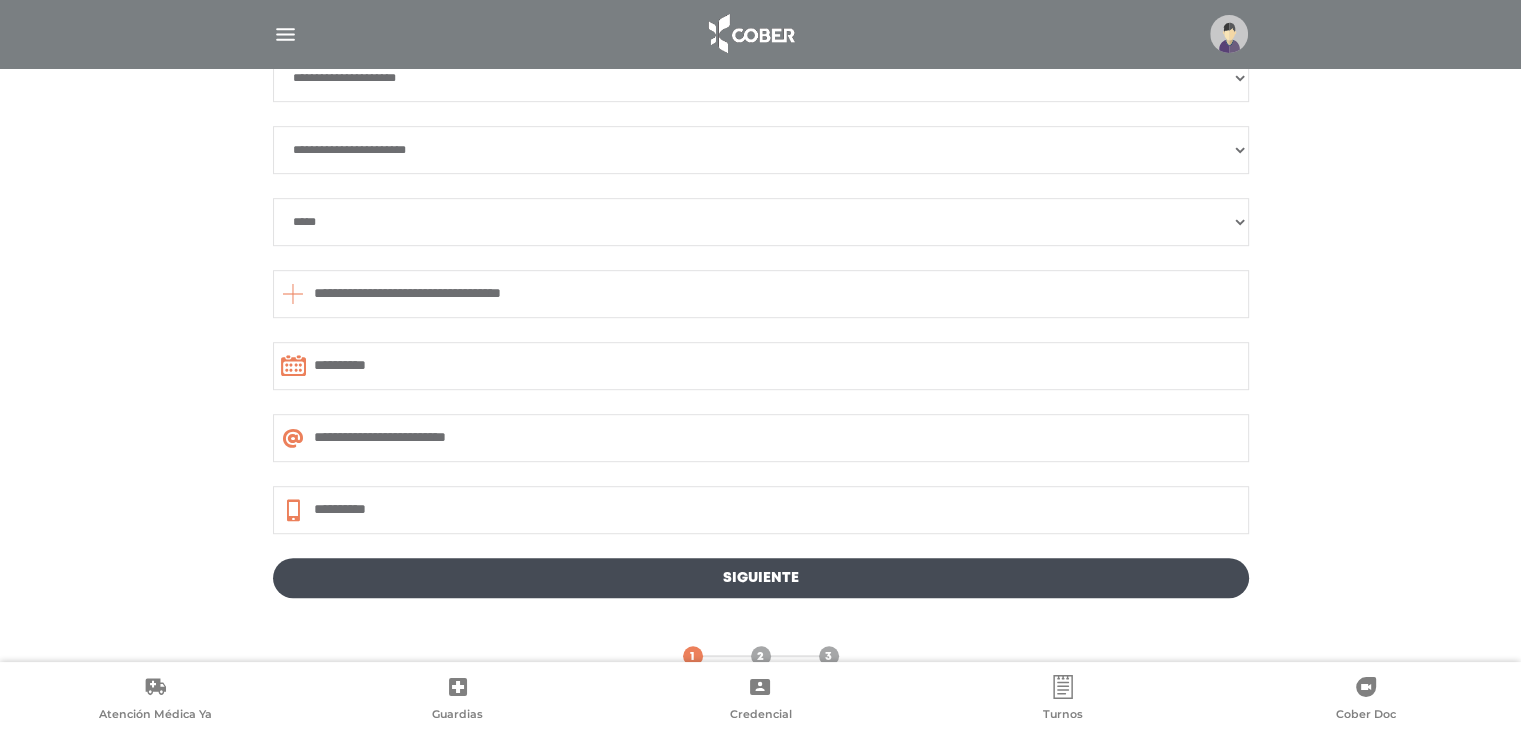 click on "Siguiente" at bounding box center [761, 578] 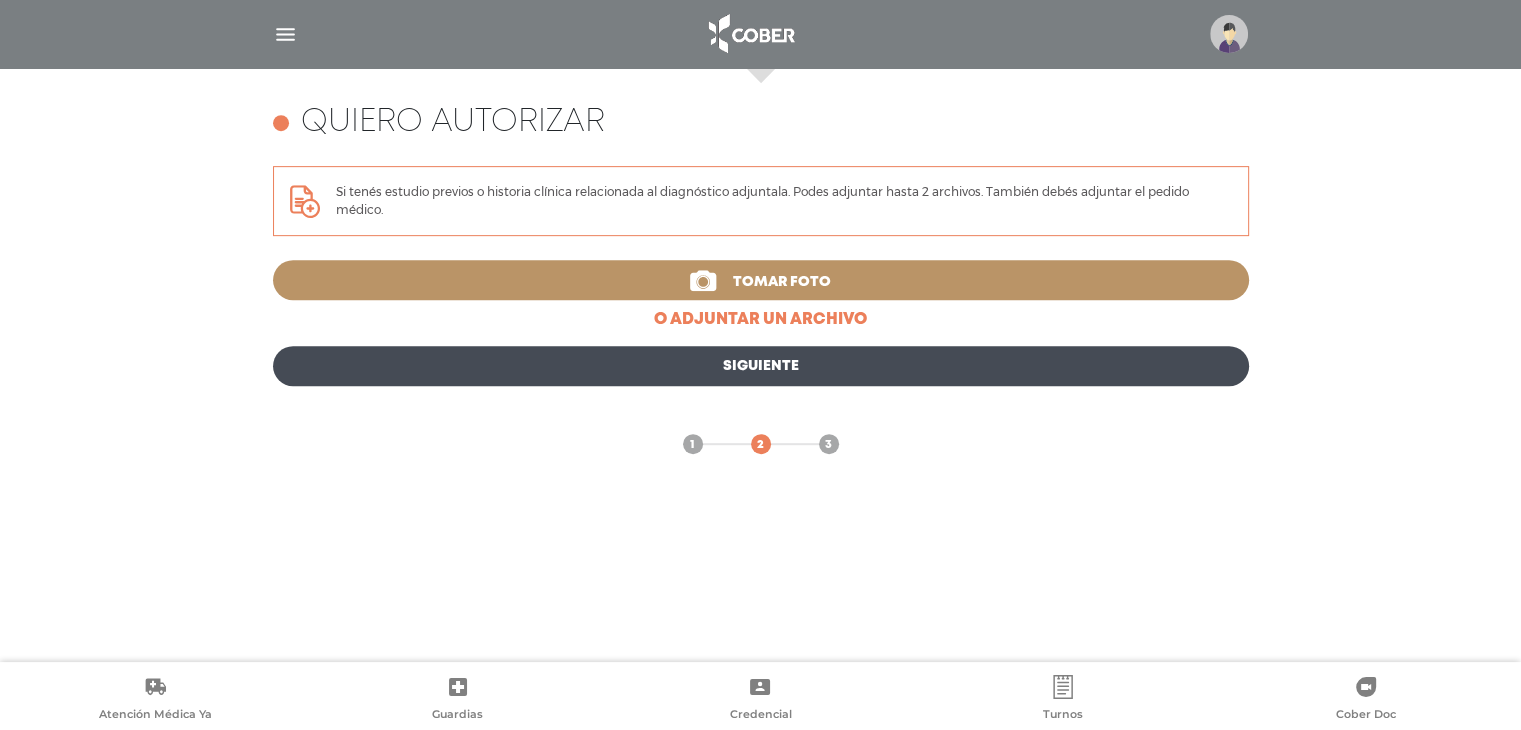 scroll, scrollTop: 868, scrollLeft: 0, axis: vertical 